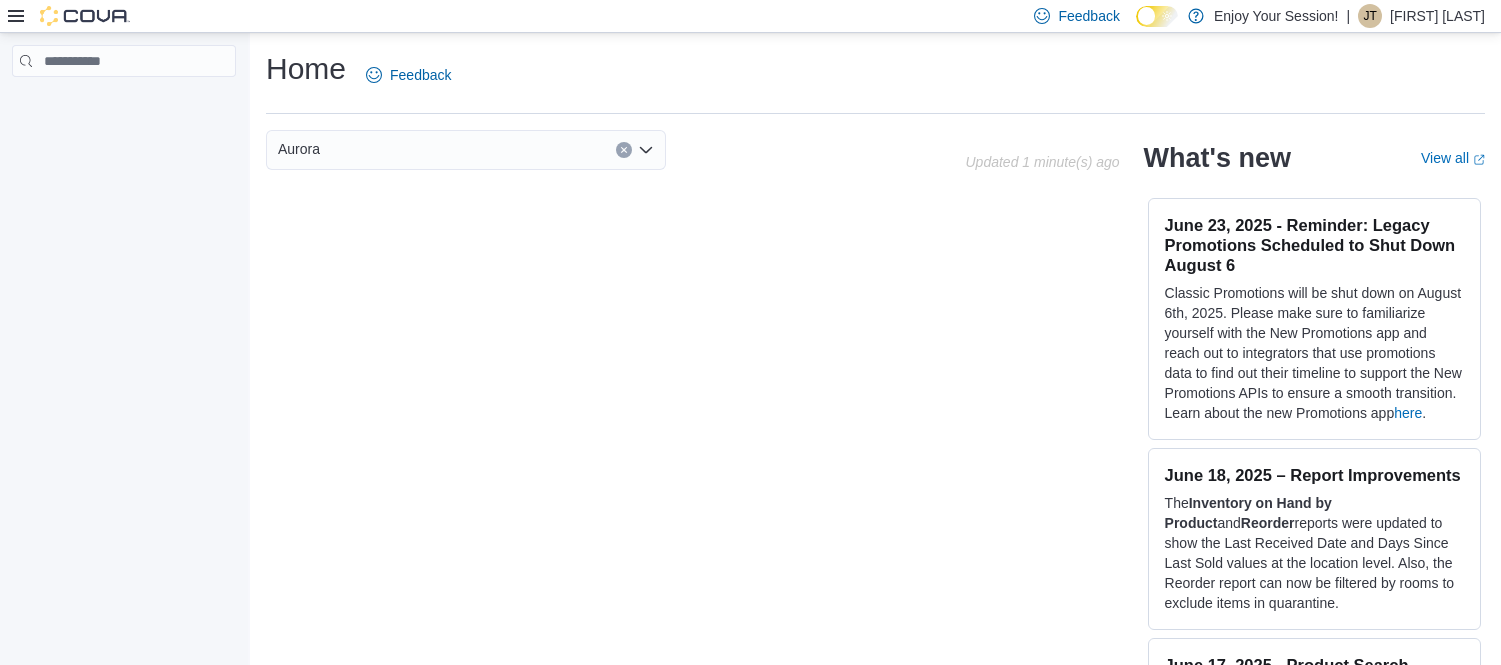scroll, scrollTop: 0, scrollLeft: 0, axis: both 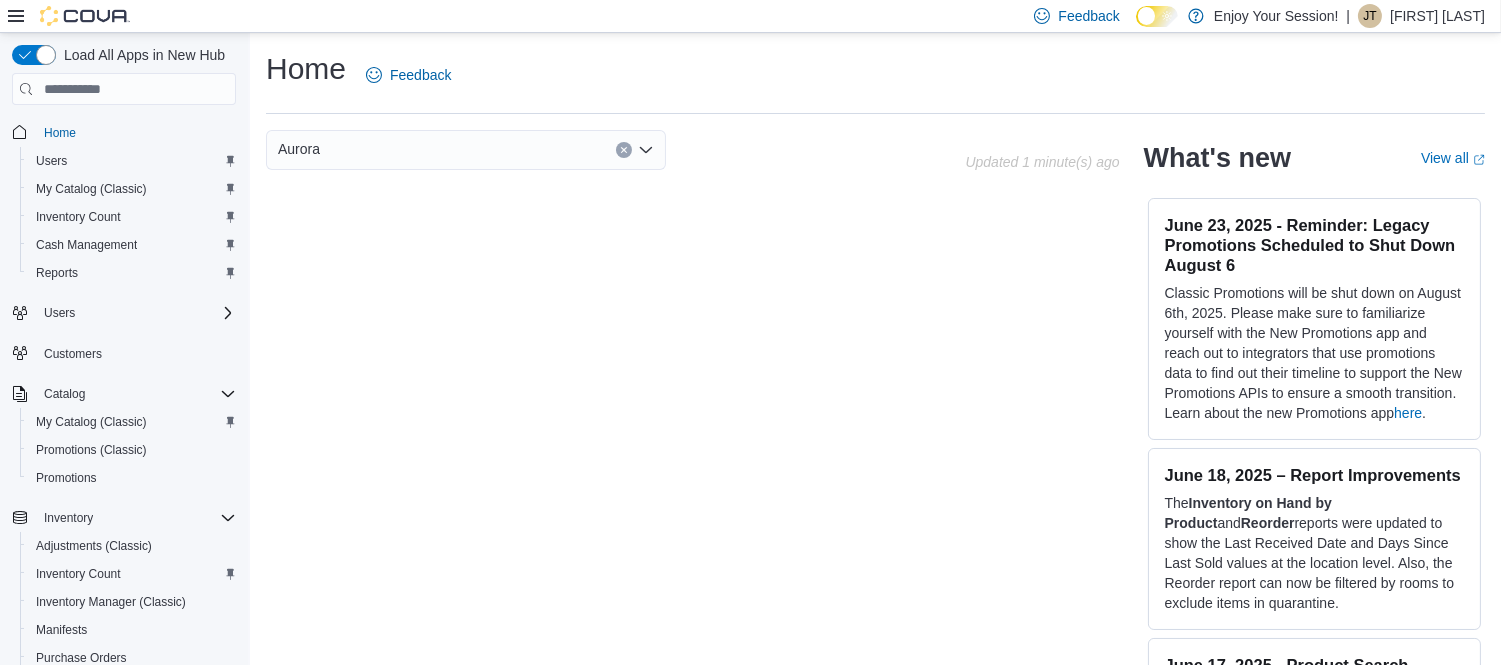 drag, startPoint x: 1420, startPoint y: 13, endPoint x: 1255, endPoint y: 66, distance: 173.3032 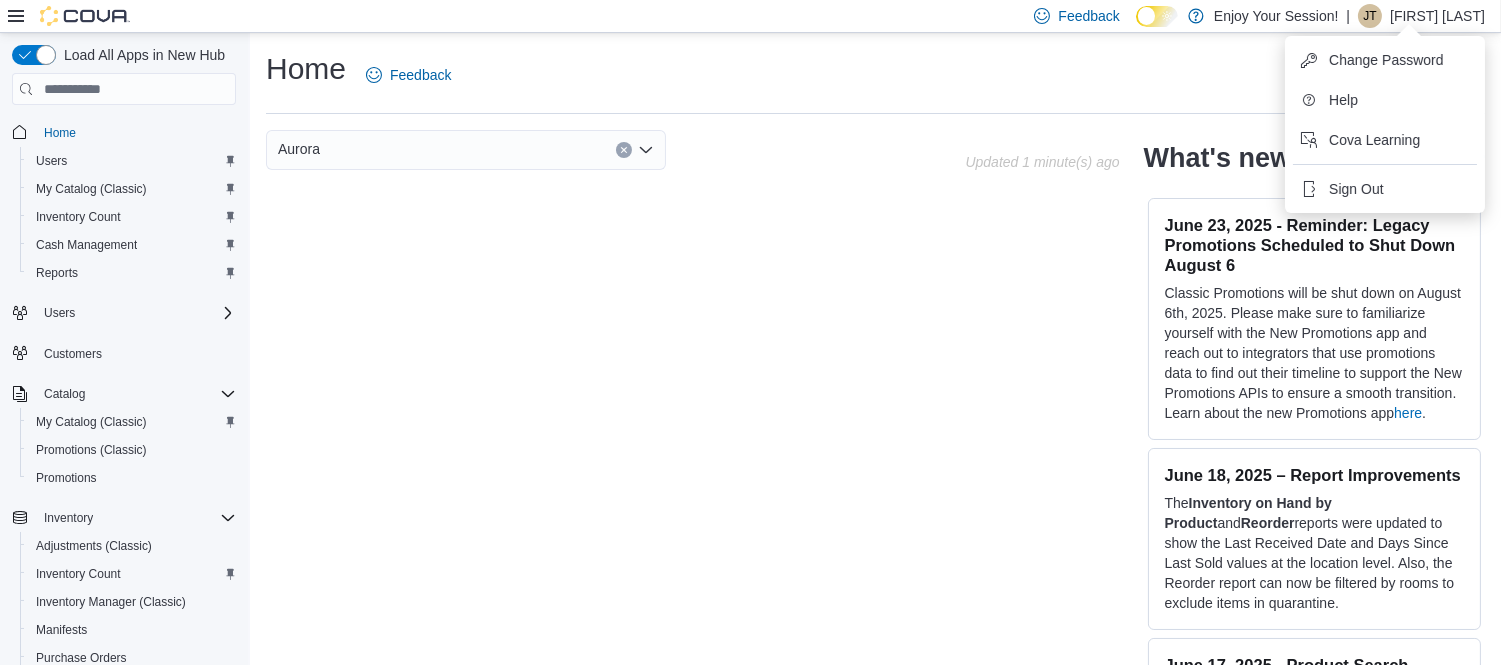 click on "Aurora Updated 1 minute(s) ago What's new View all (opens in a new tab or window) June 23, 2025 - Reminder: Legacy Promotions Scheduled to Shut Down August 6 Classic Promotions will be shut down on August 6th, 2025. Please make sure to familiarize yourself with the New Promotions app and reach out to integrators that use promotions data to find out their timeline to support the New Promotions APIs to ensure a smooth transition. Learn about the new Promotions app here. June 18, 2025 – Report Improvements The Inventory on Hand by Product and Reorder reports were updated to show the Last Received Date and Days Since Last Sold values at the location level. Also, the Reorder report can now be filtered by rooms to exclude items in quarantine. June 17, 2025 - Product Search Improvements for Promotions and Inventory Count We've heard the feedback and we've made improvements to the Product Picker search in the Promotions and Inventory Count apps to make it easier to find the products you're looking for. *" at bounding box center [875, 411] 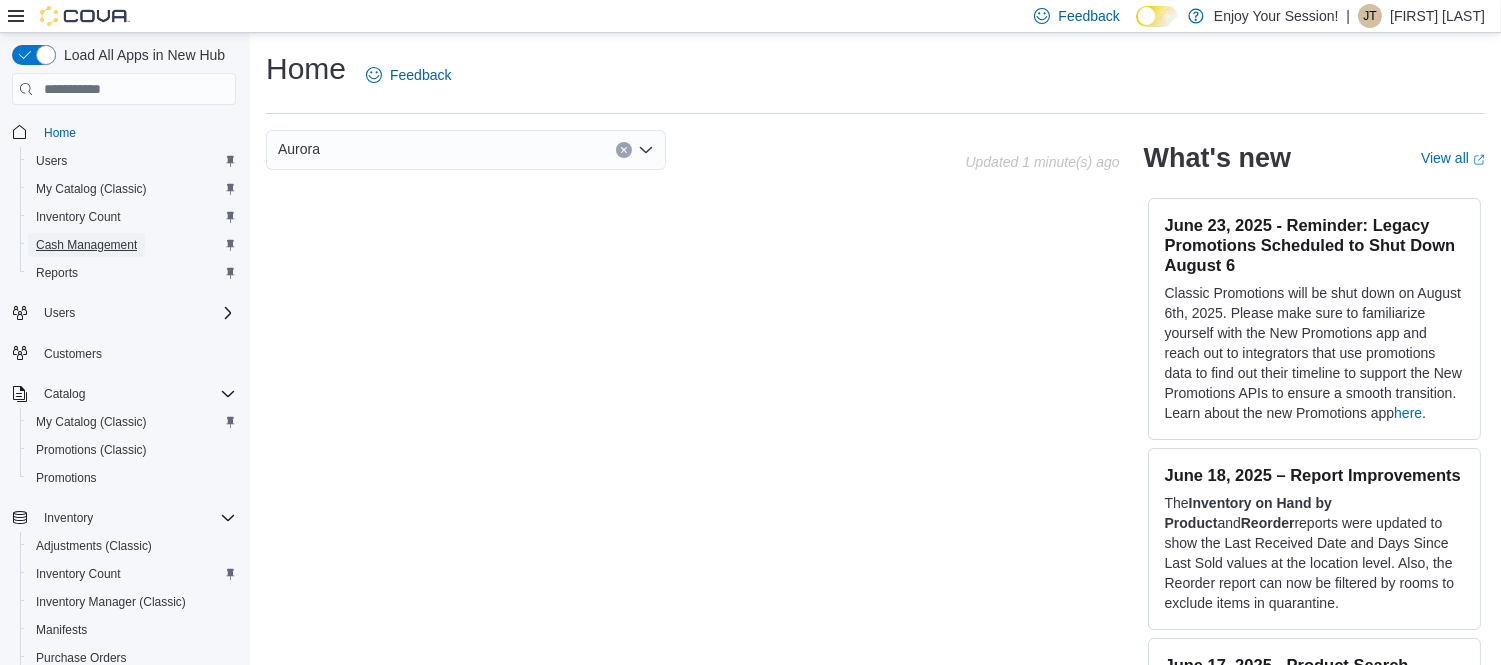 click on "Cash Management" at bounding box center [86, 245] 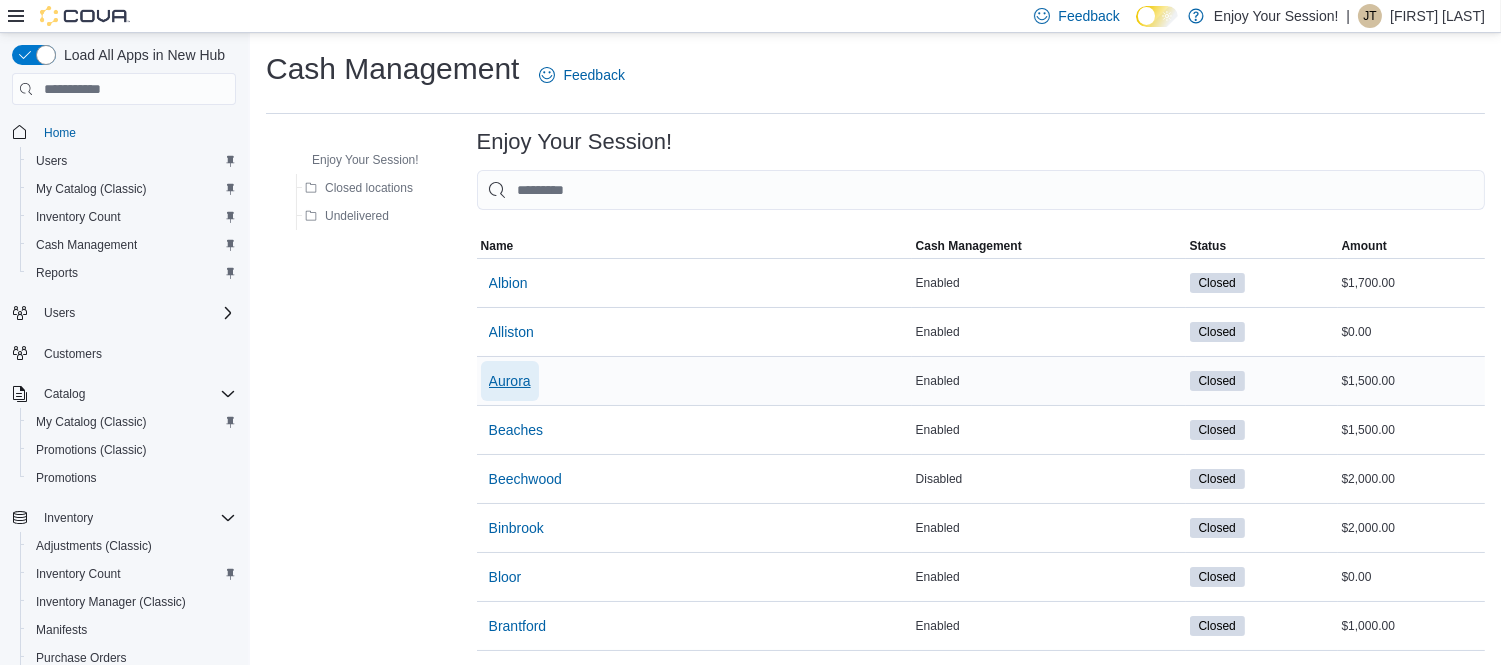 click on "Aurora" at bounding box center [510, 381] 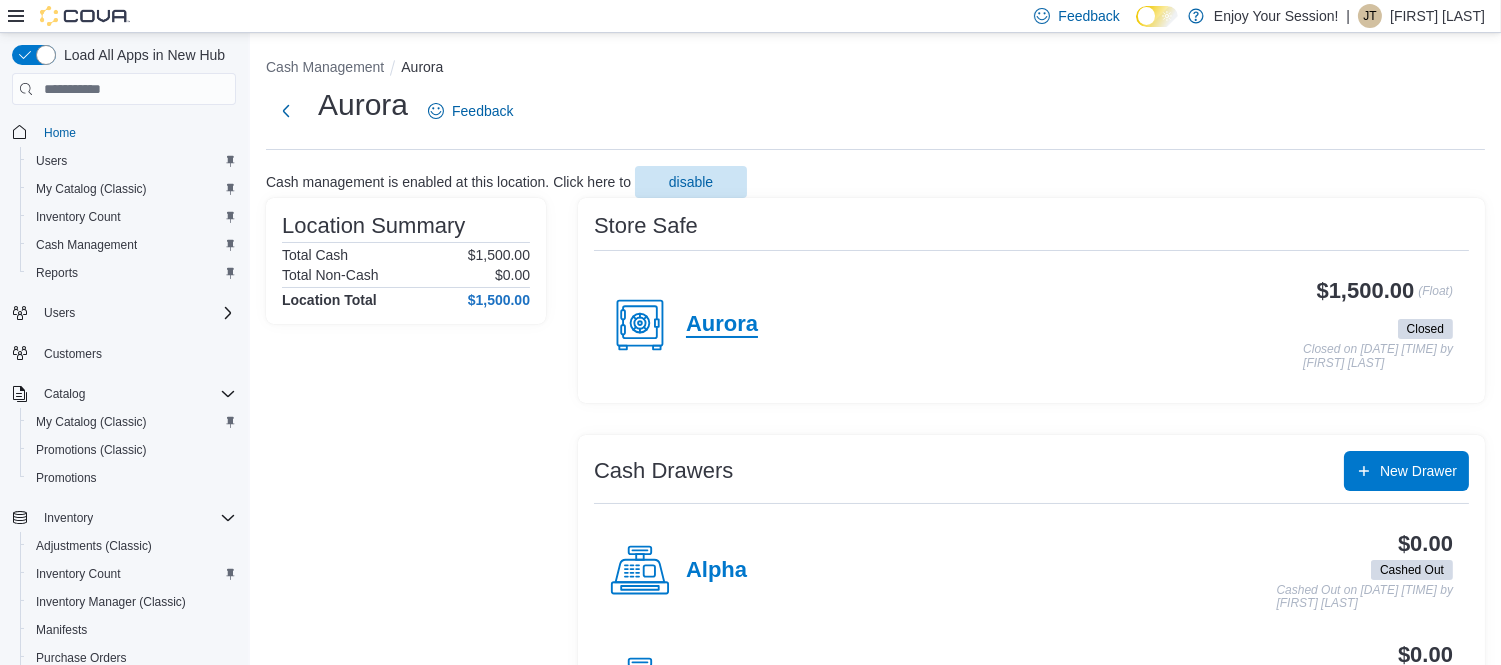 click on "Aurora" at bounding box center [722, 325] 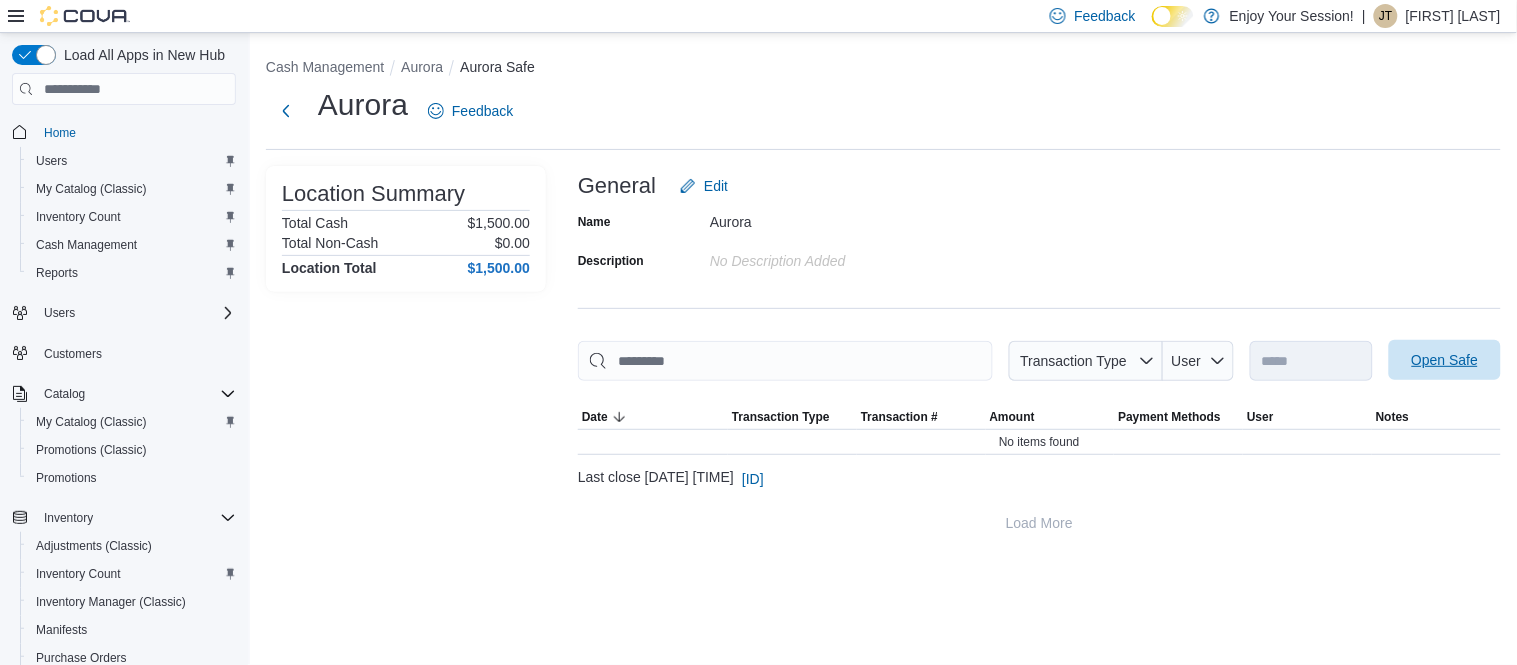click on "Open Safe" at bounding box center [1445, 360] 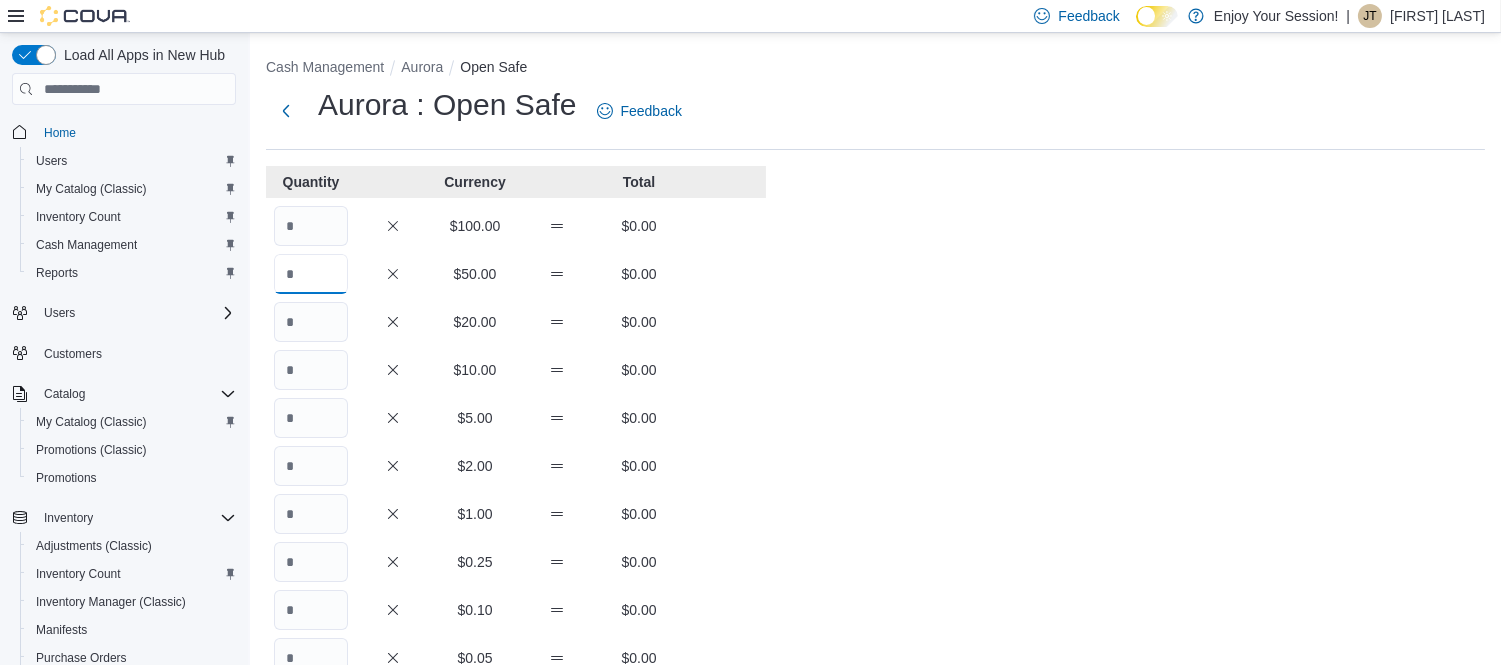 click at bounding box center [311, 274] 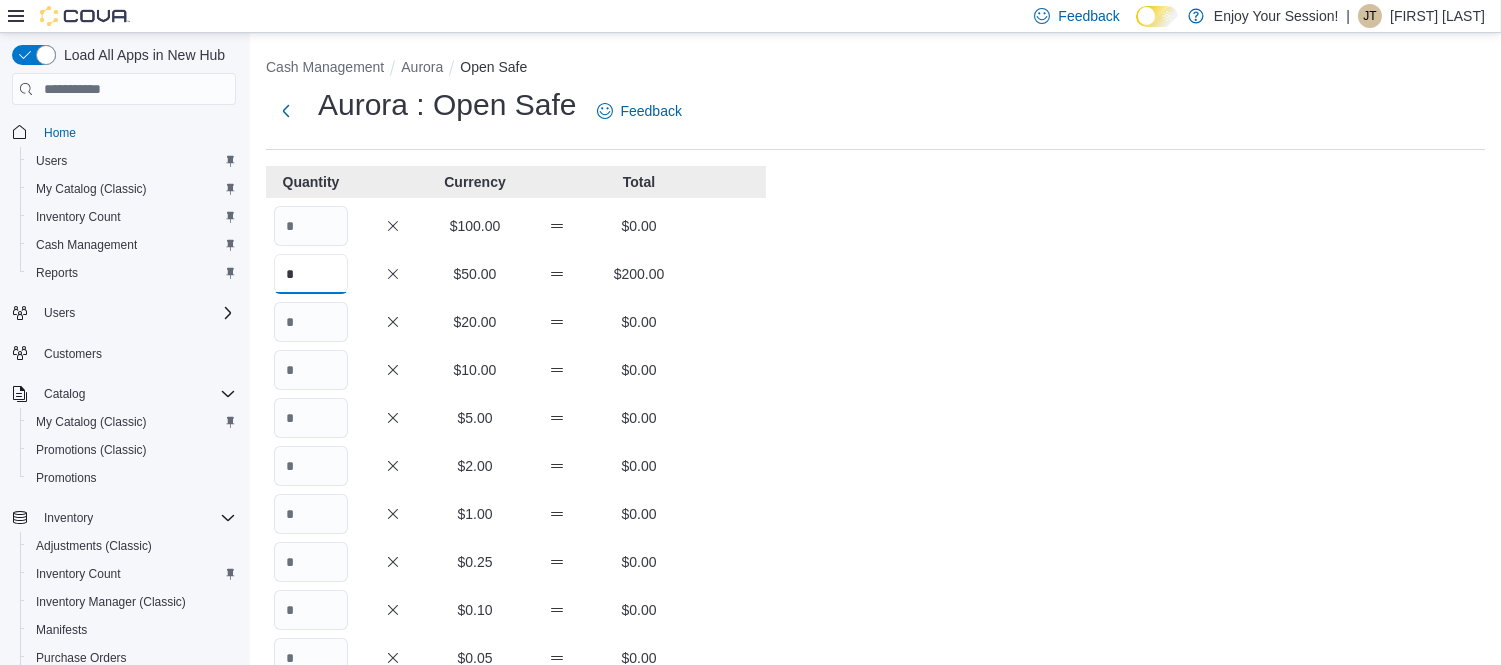 type on "*" 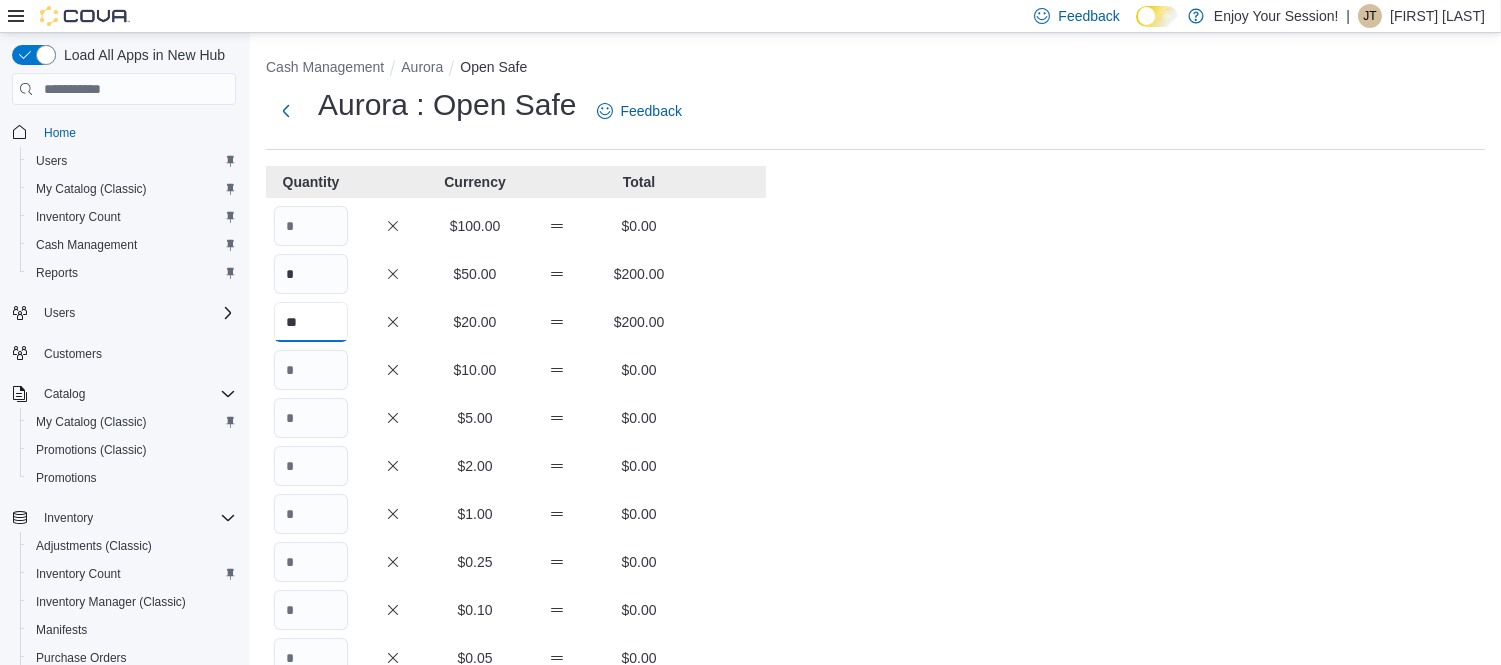 type on "**" 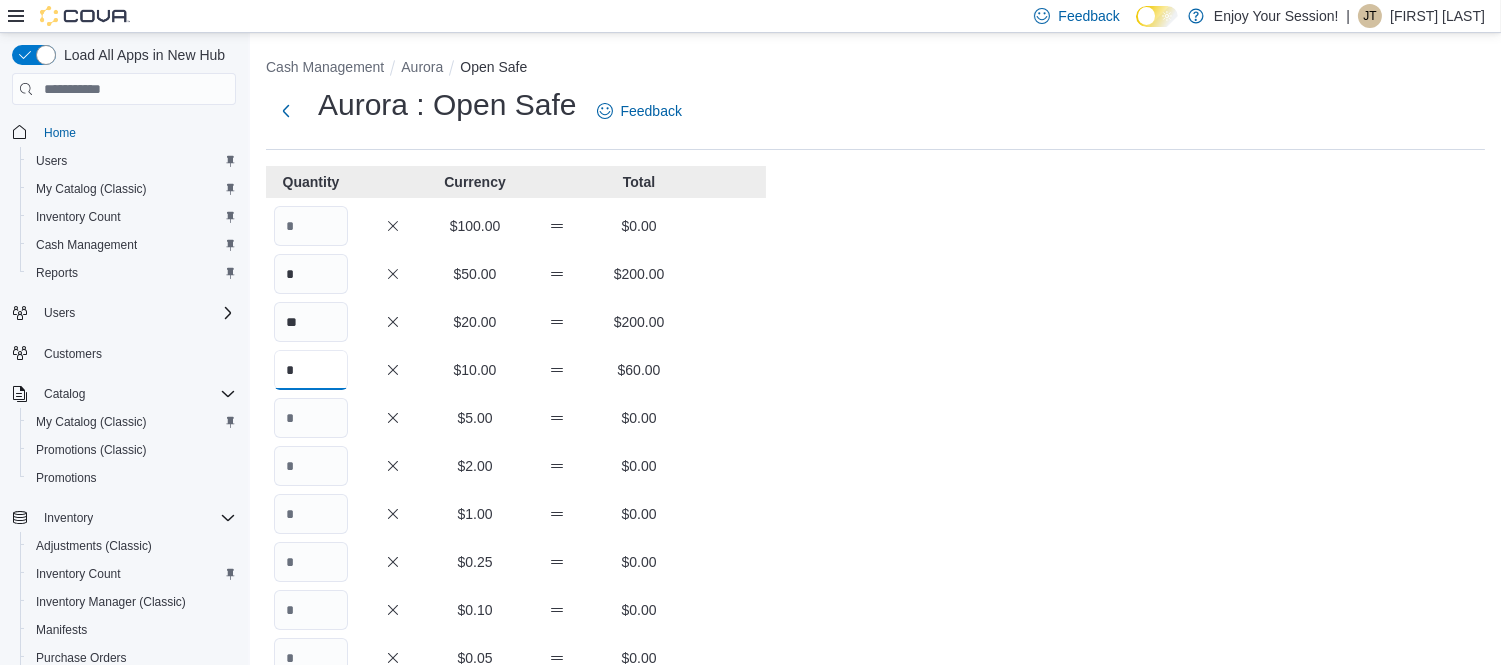 type on "*" 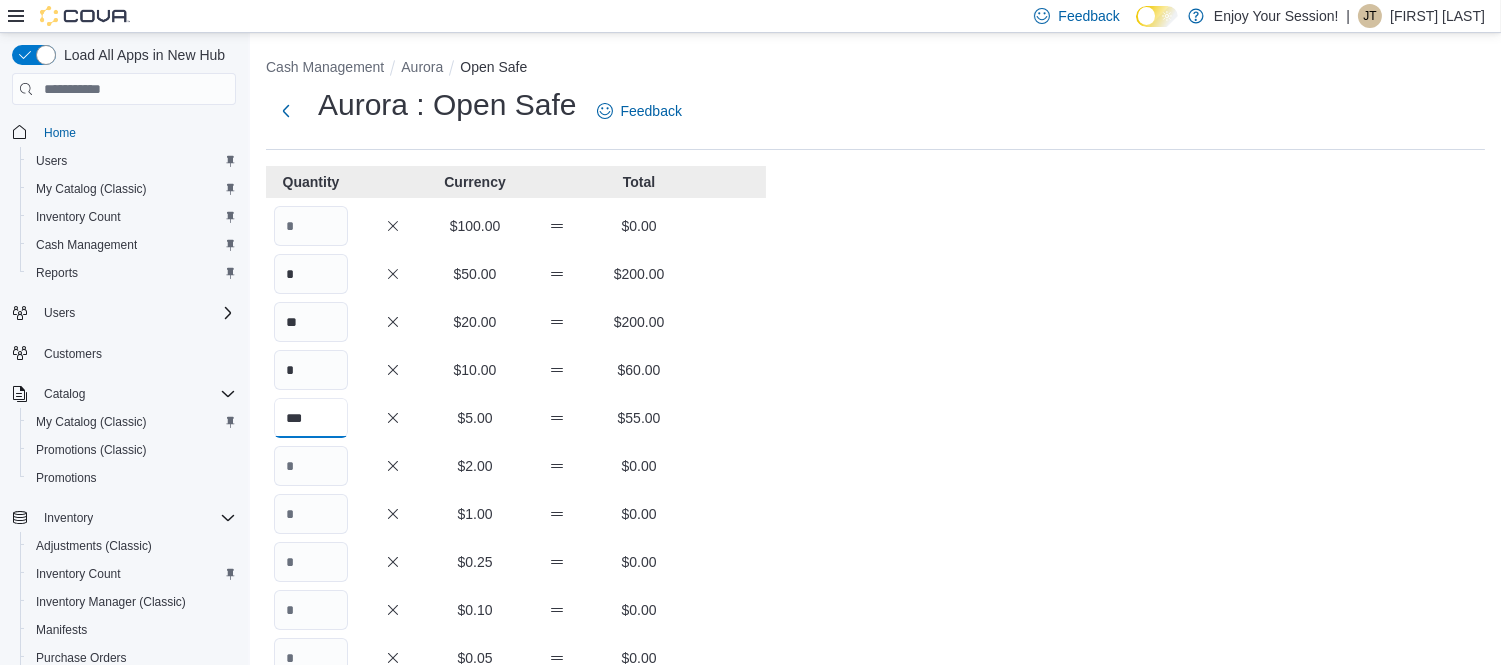 type on "***" 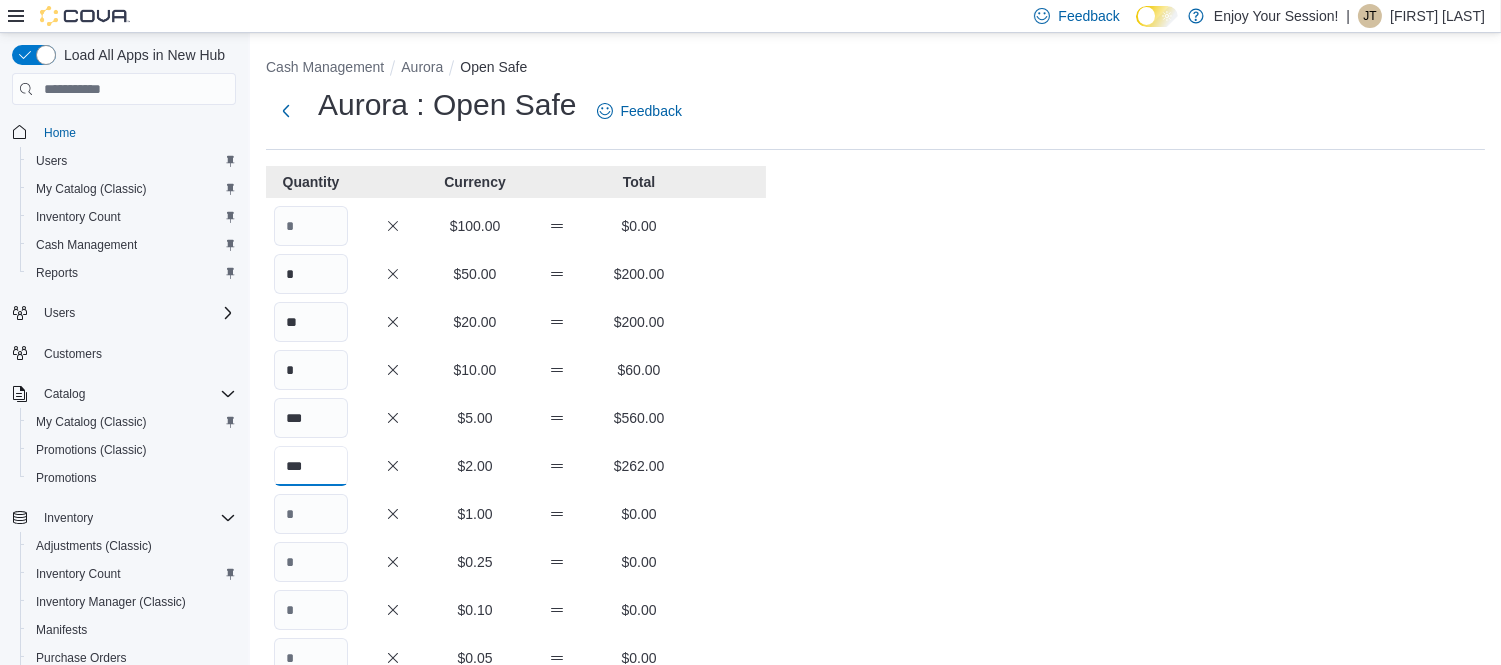 type on "***" 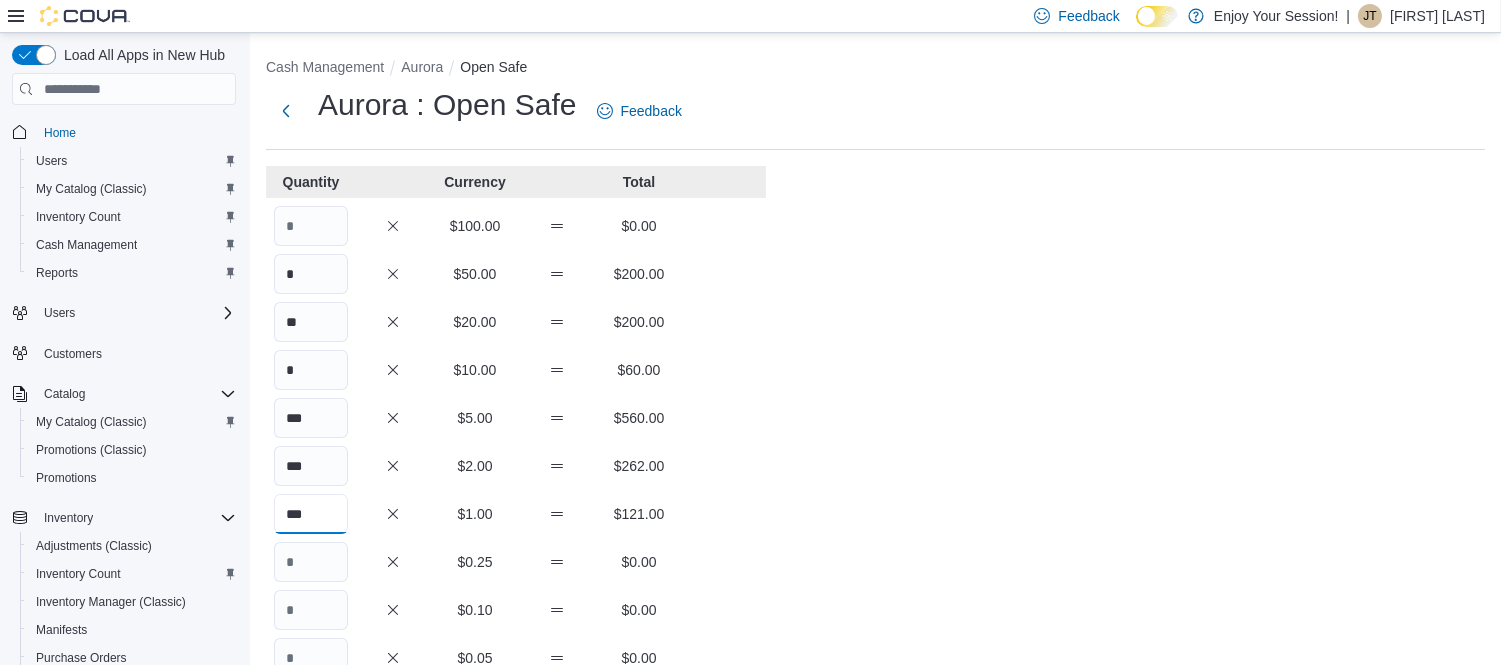 type on "***" 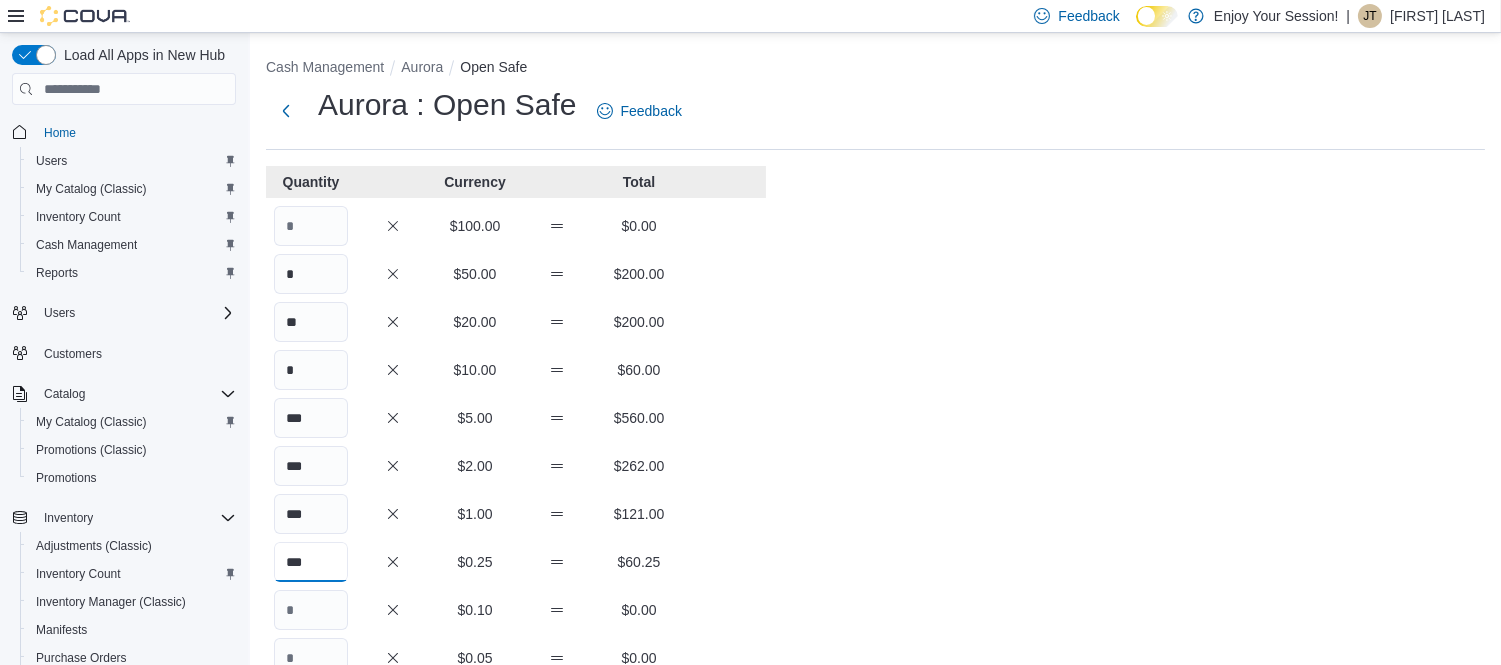 type on "***" 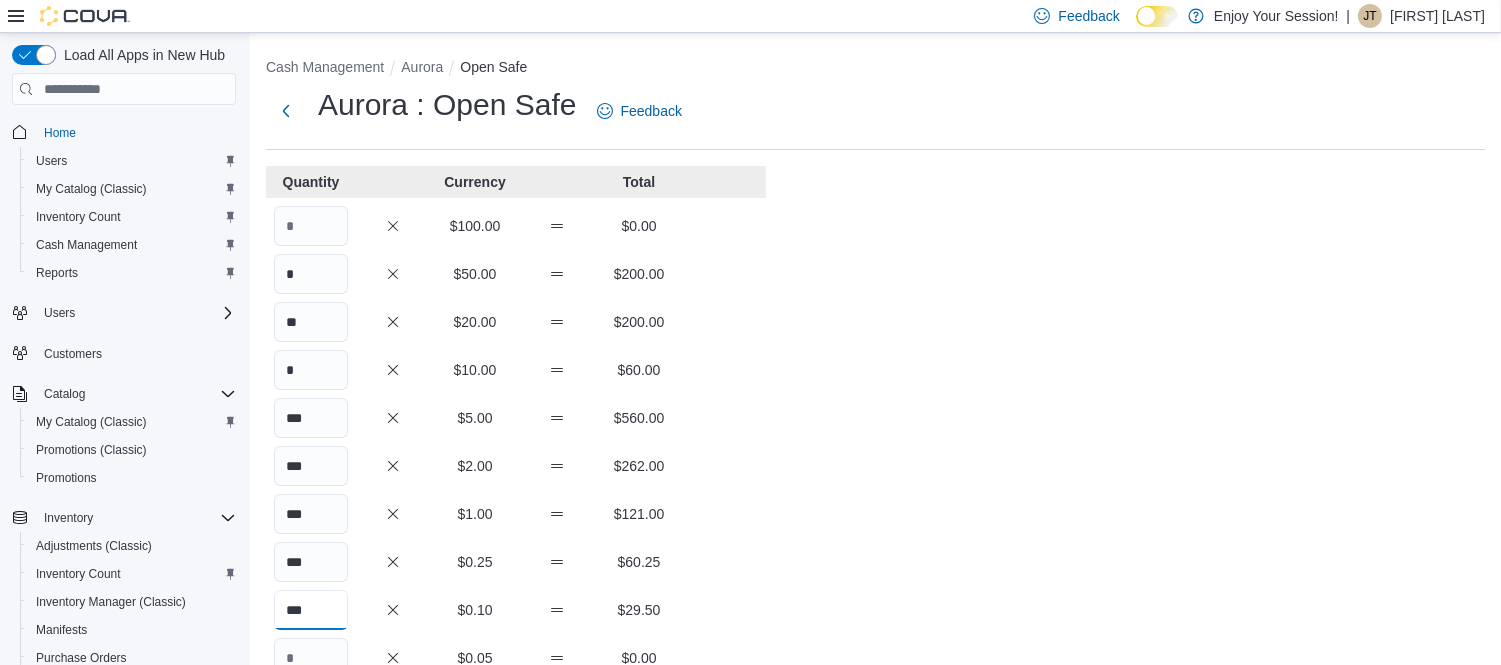 type on "***" 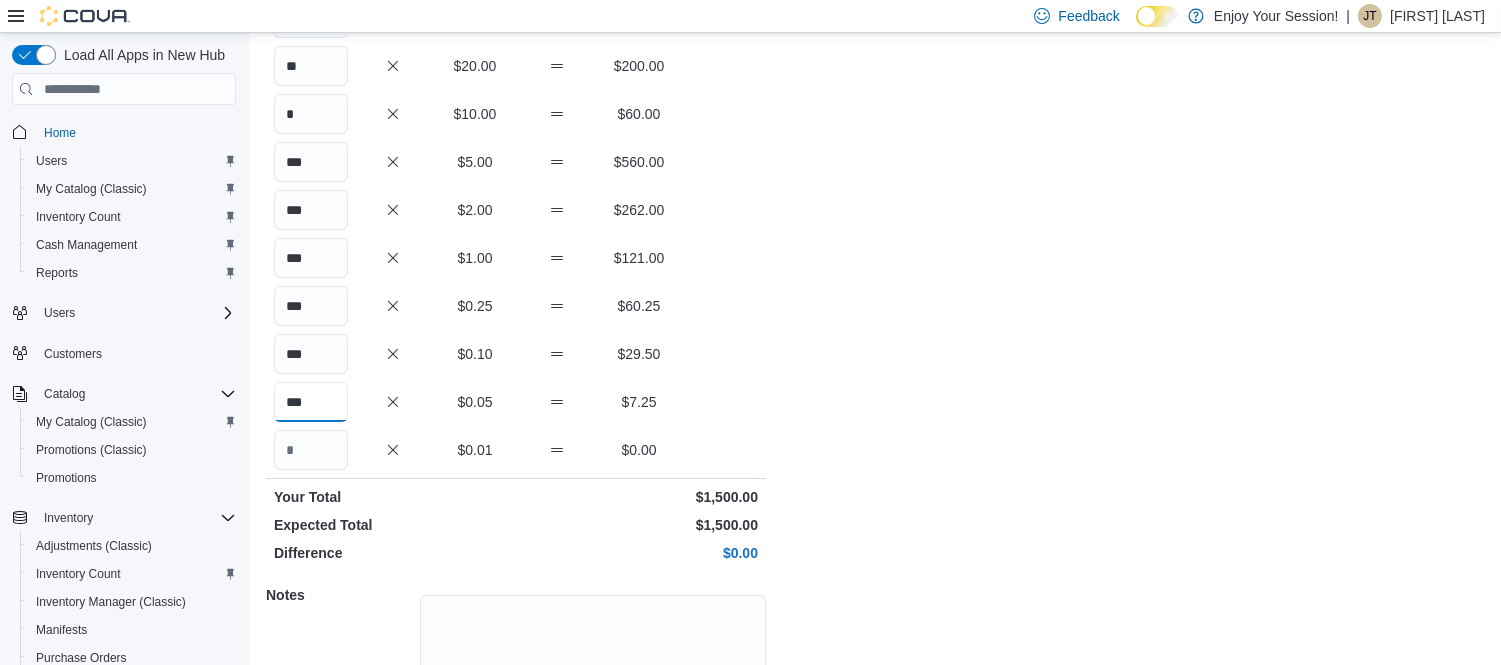 scroll, scrollTop: 411, scrollLeft: 0, axis: vertical 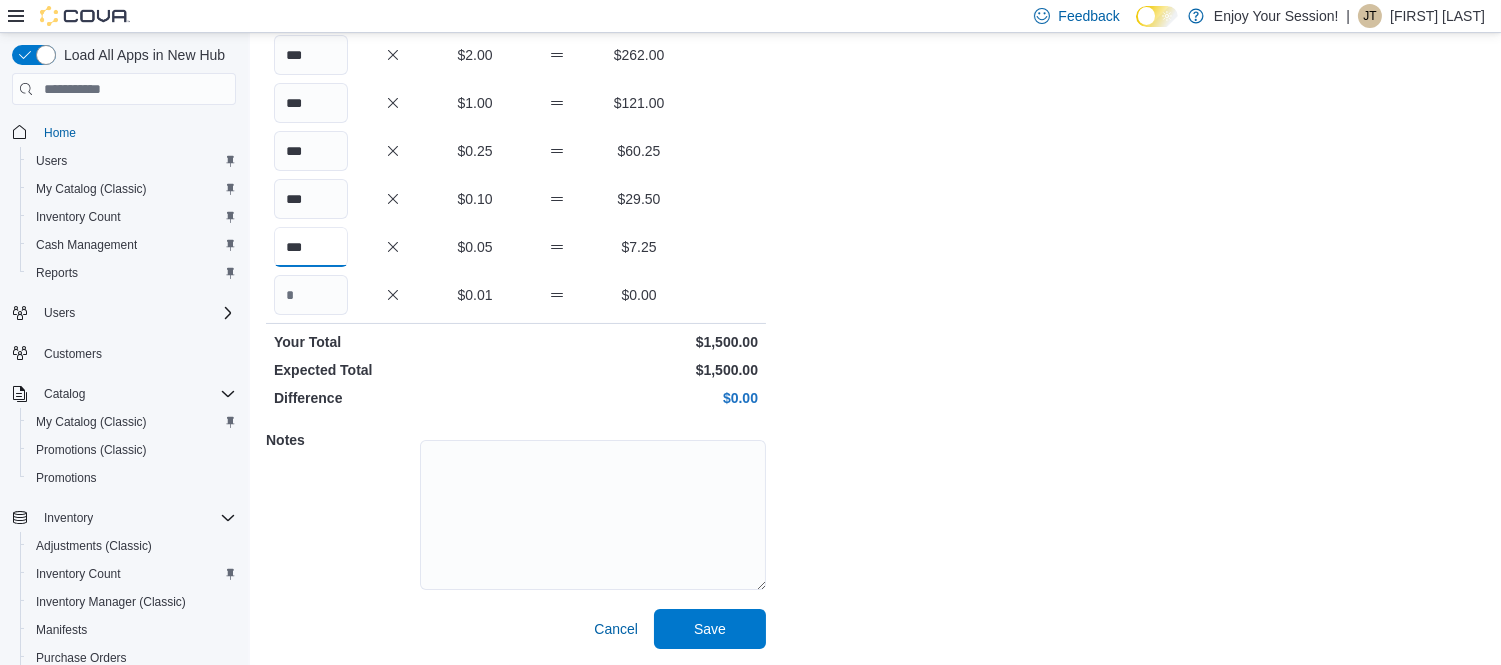 type on "***" 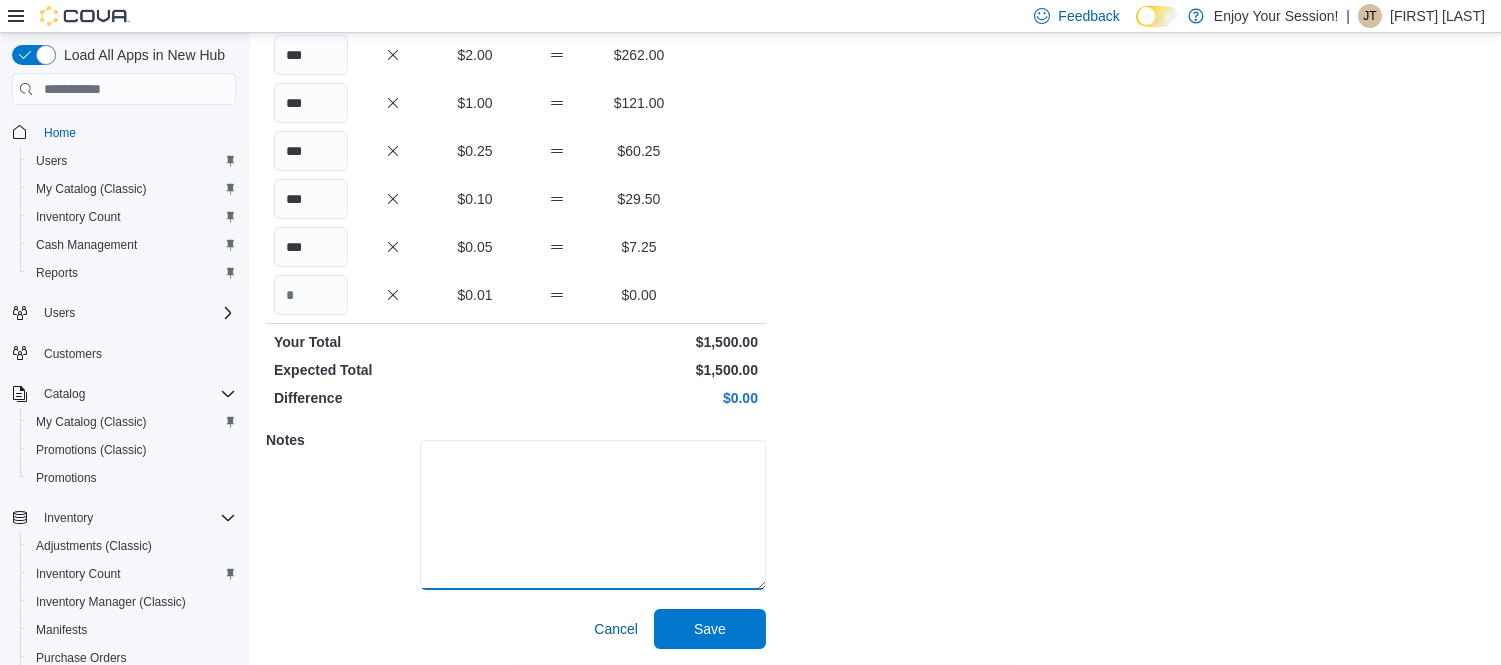 click at bounding box center [593, 515] 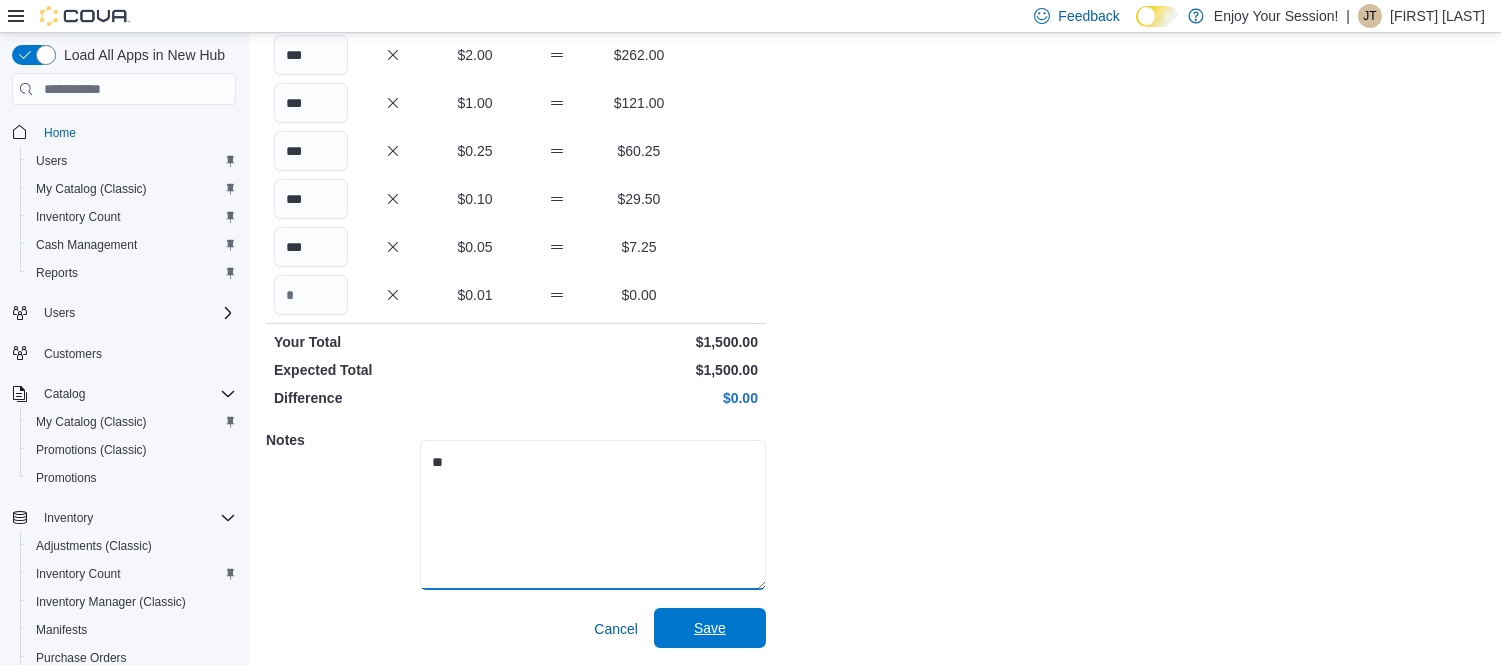 type on "**" 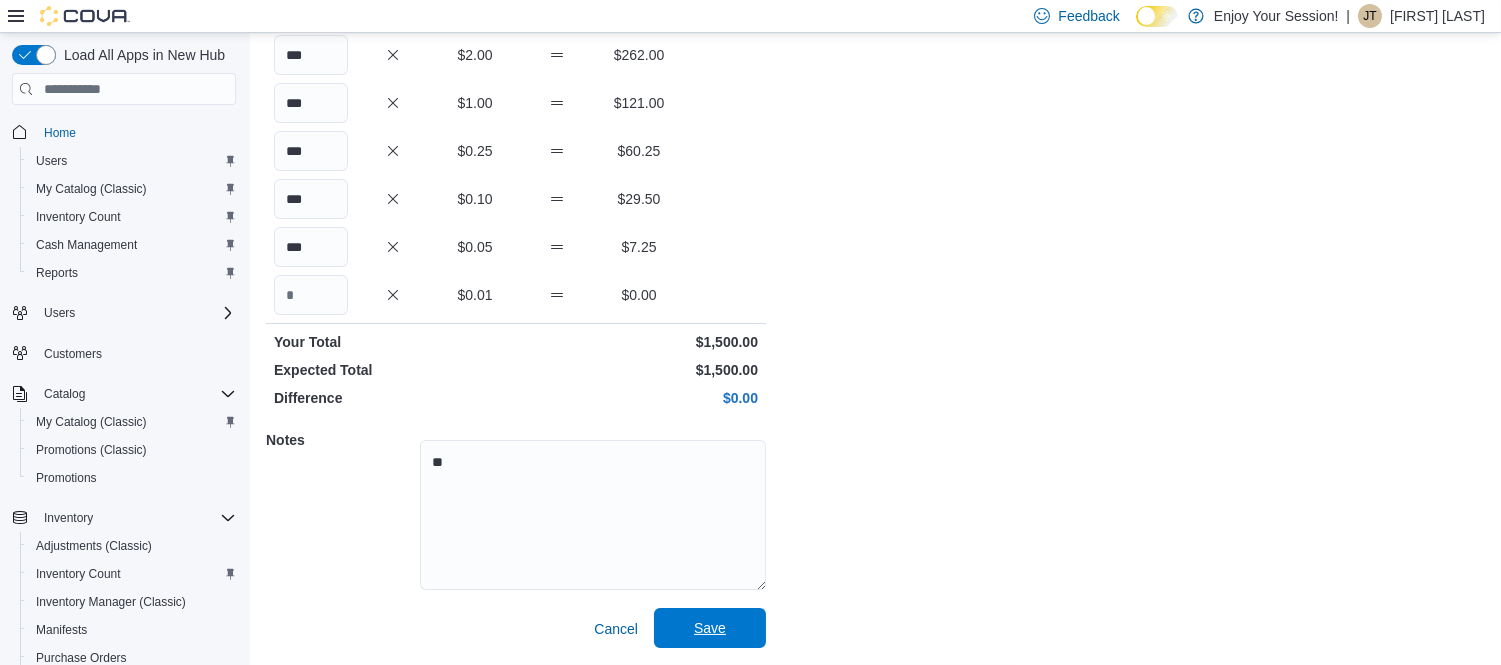 click on "Save" at bounding box center [710, 628] 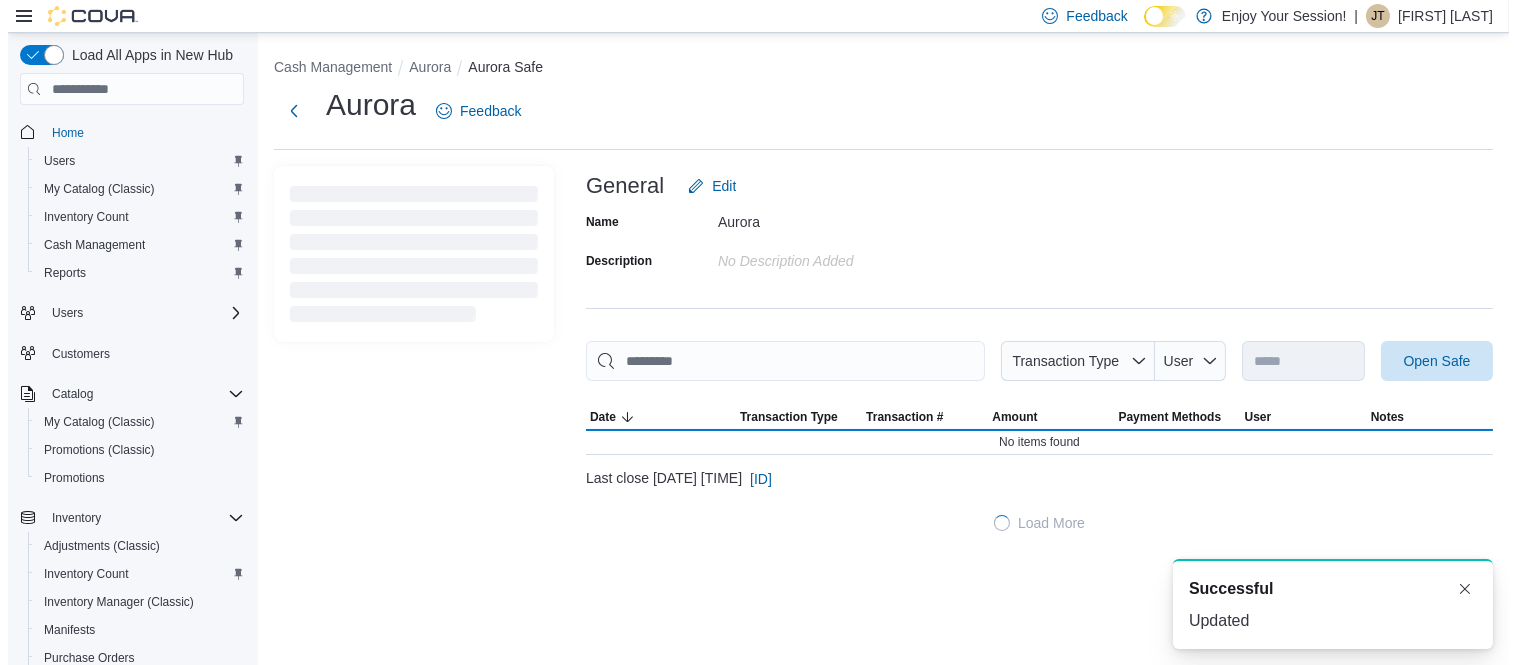 scroll, scrollTop: 0, scrollLeft: 0, axis: both 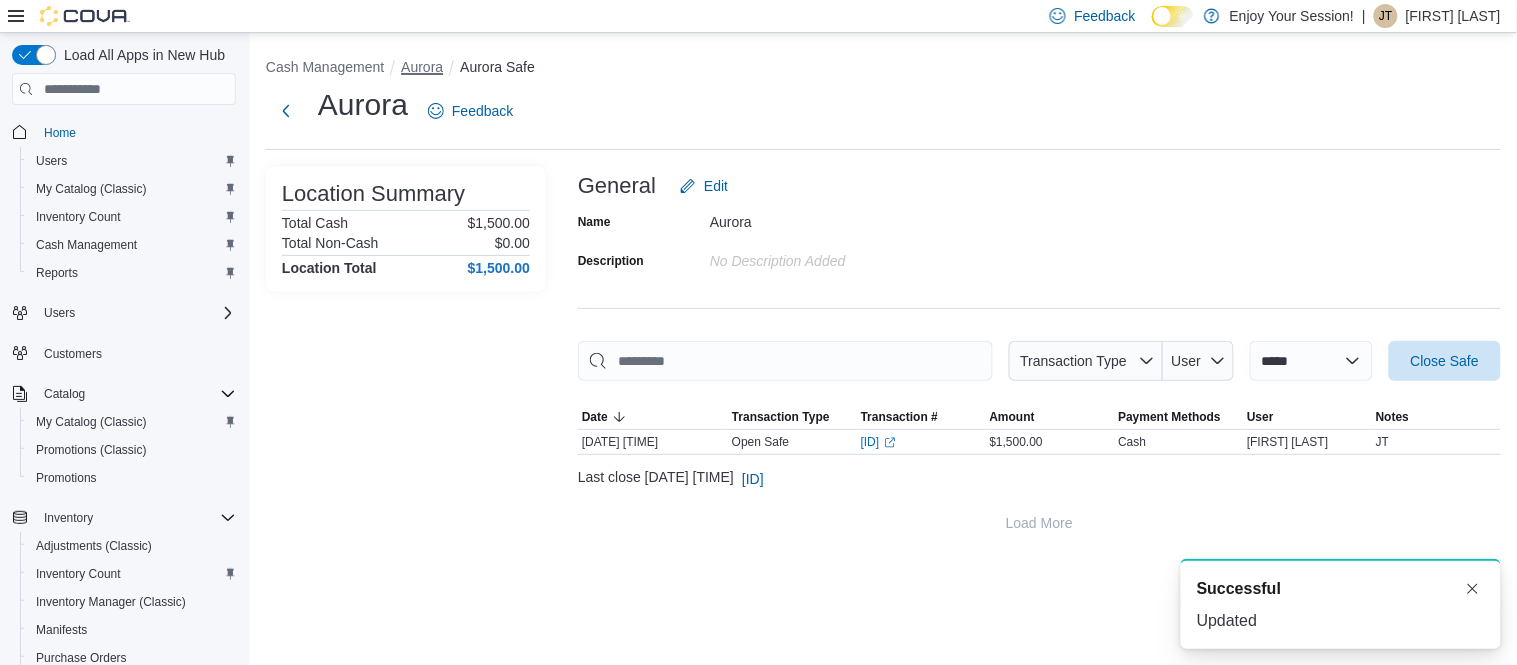 click on "Aurora" at bounding box center [422, 67] 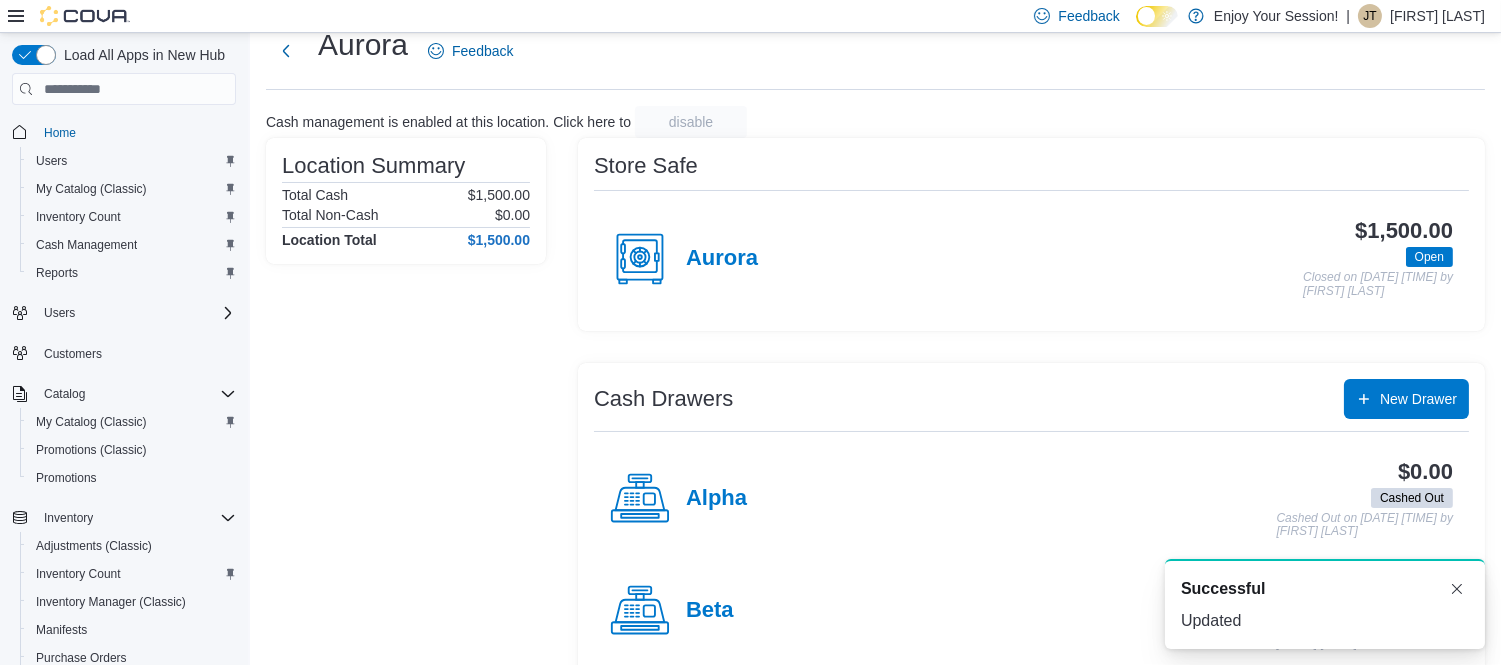 scroll, scrollTop: 93, scrollLeft: 0, axis: vertical 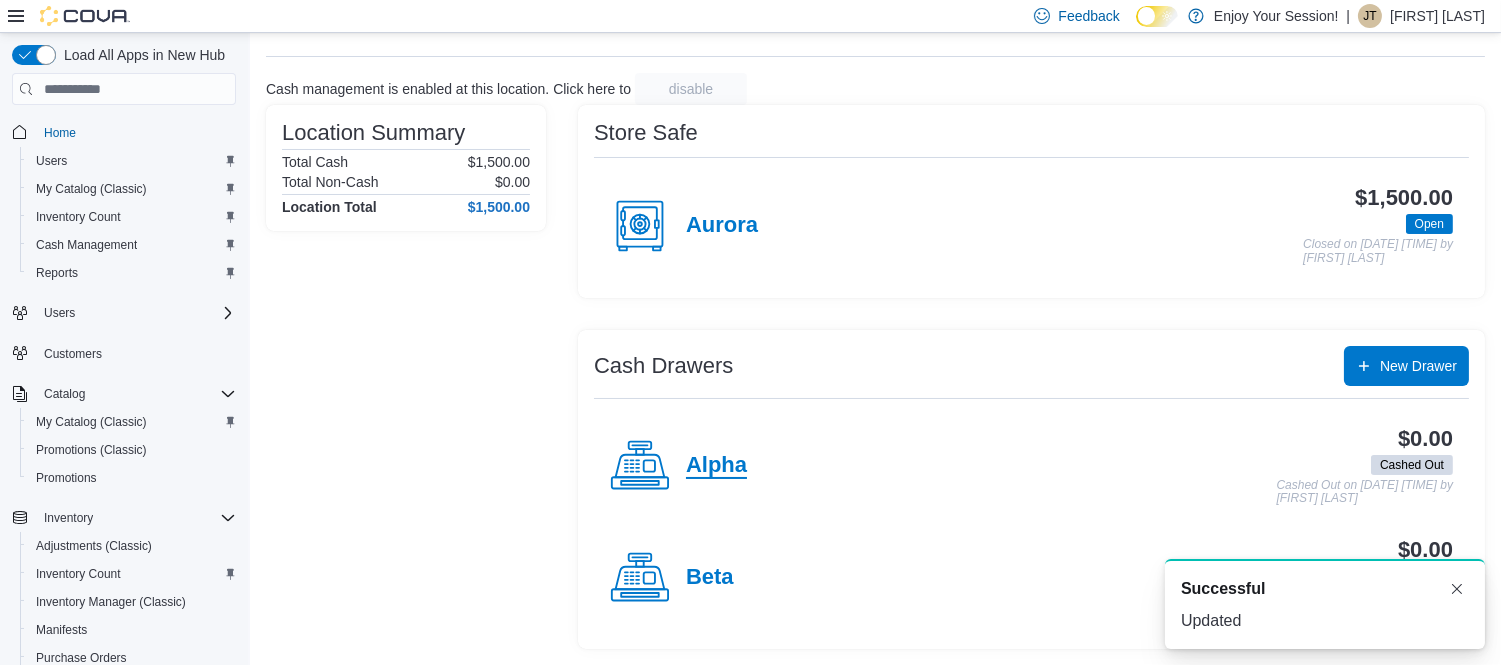 click on "Alpha" at bounding box center (716, 466) 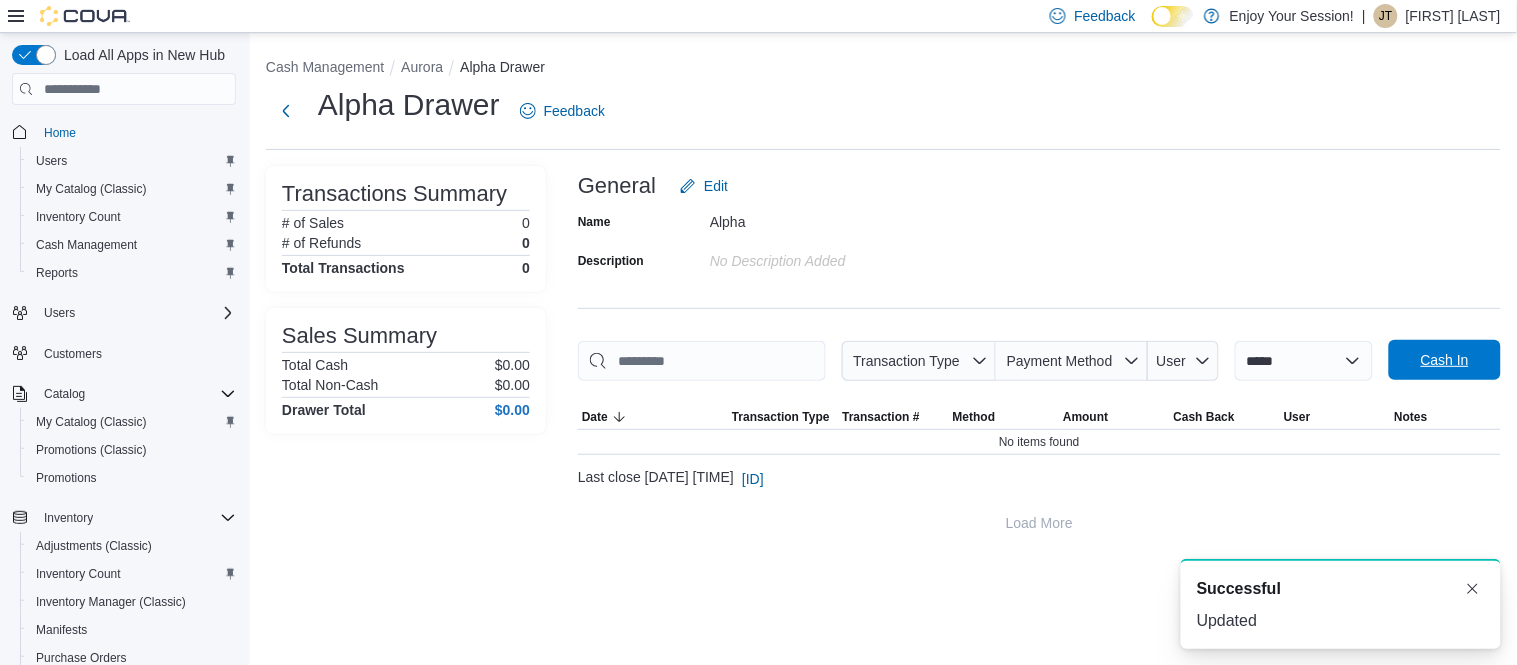 click on "Cash In" at bounding box center [1445, 360] 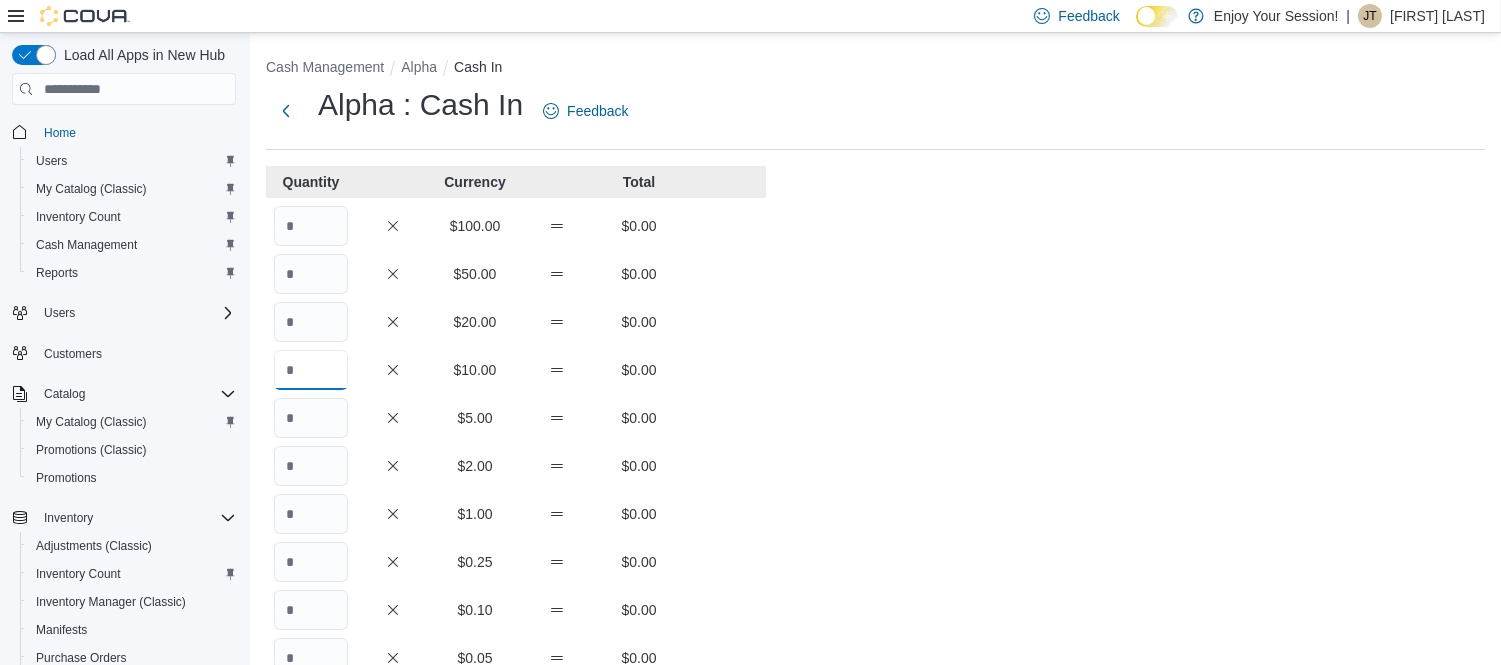 click at bounding box center (311, 370) 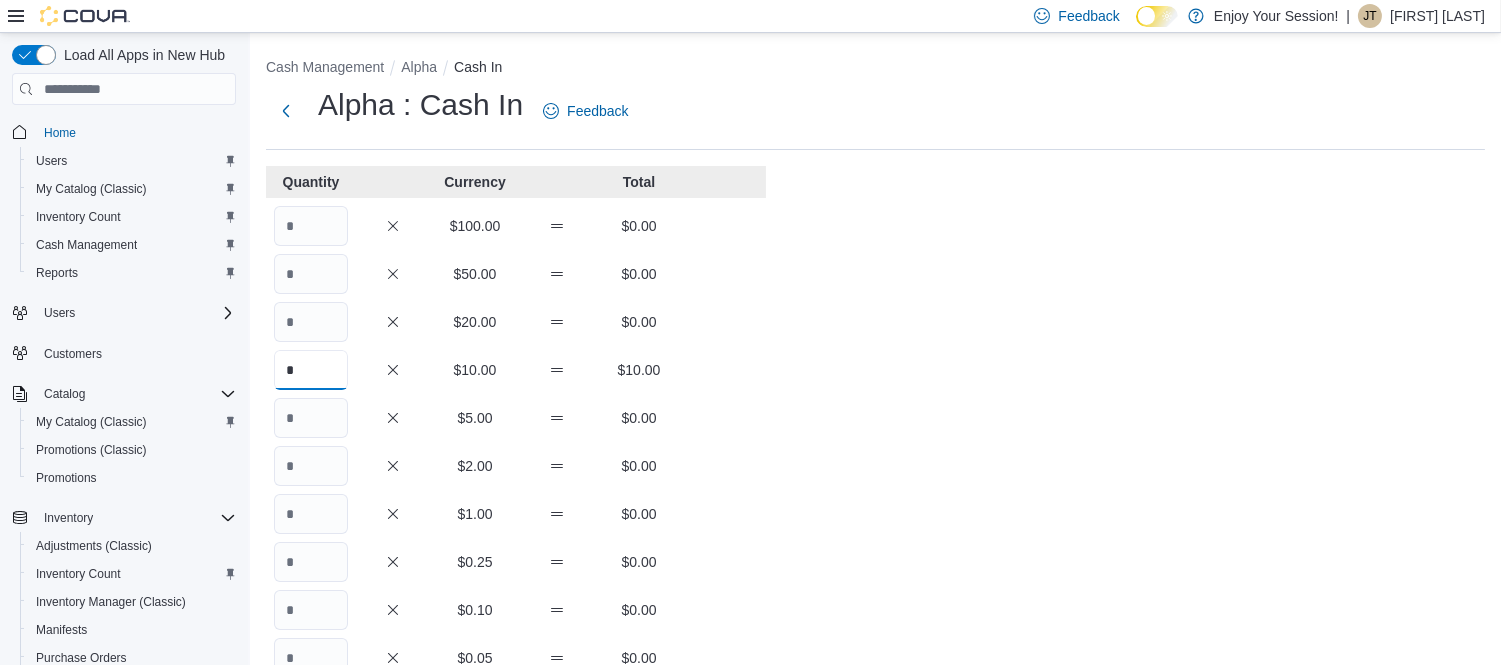 type on "*" 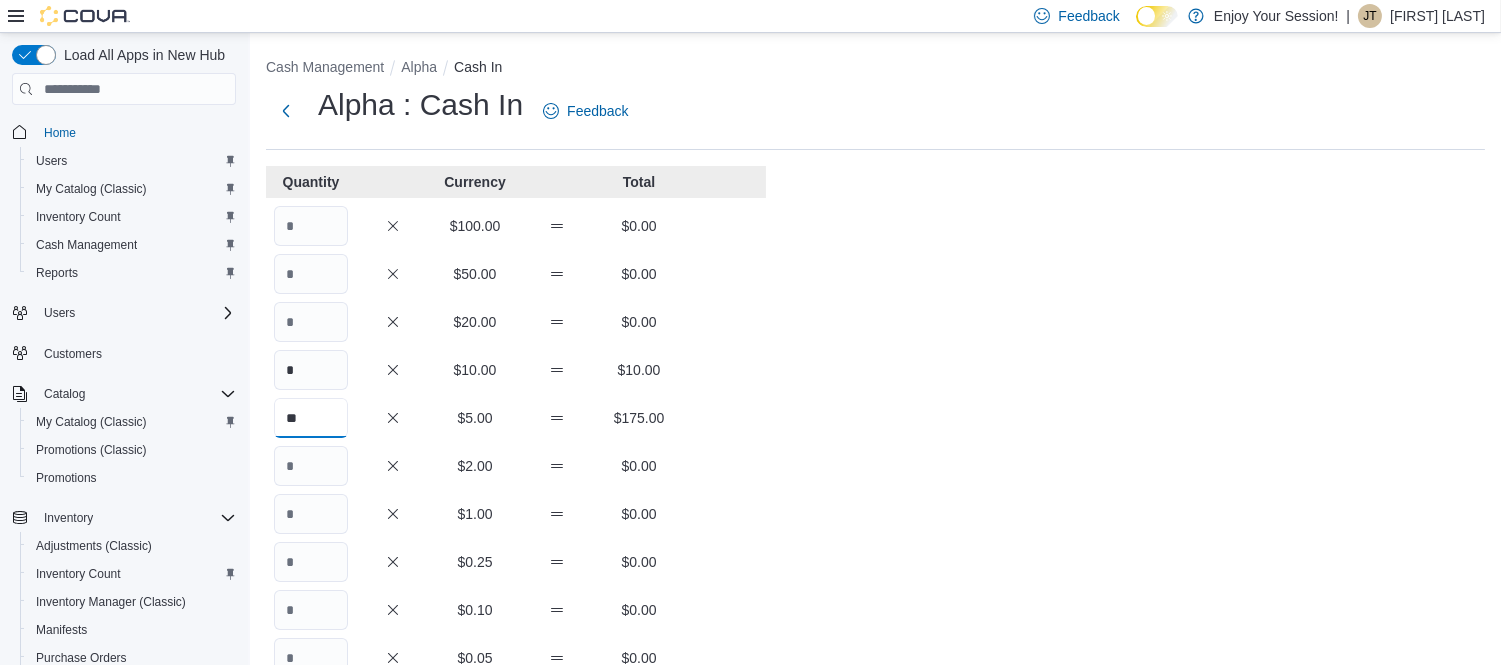 type on "**" 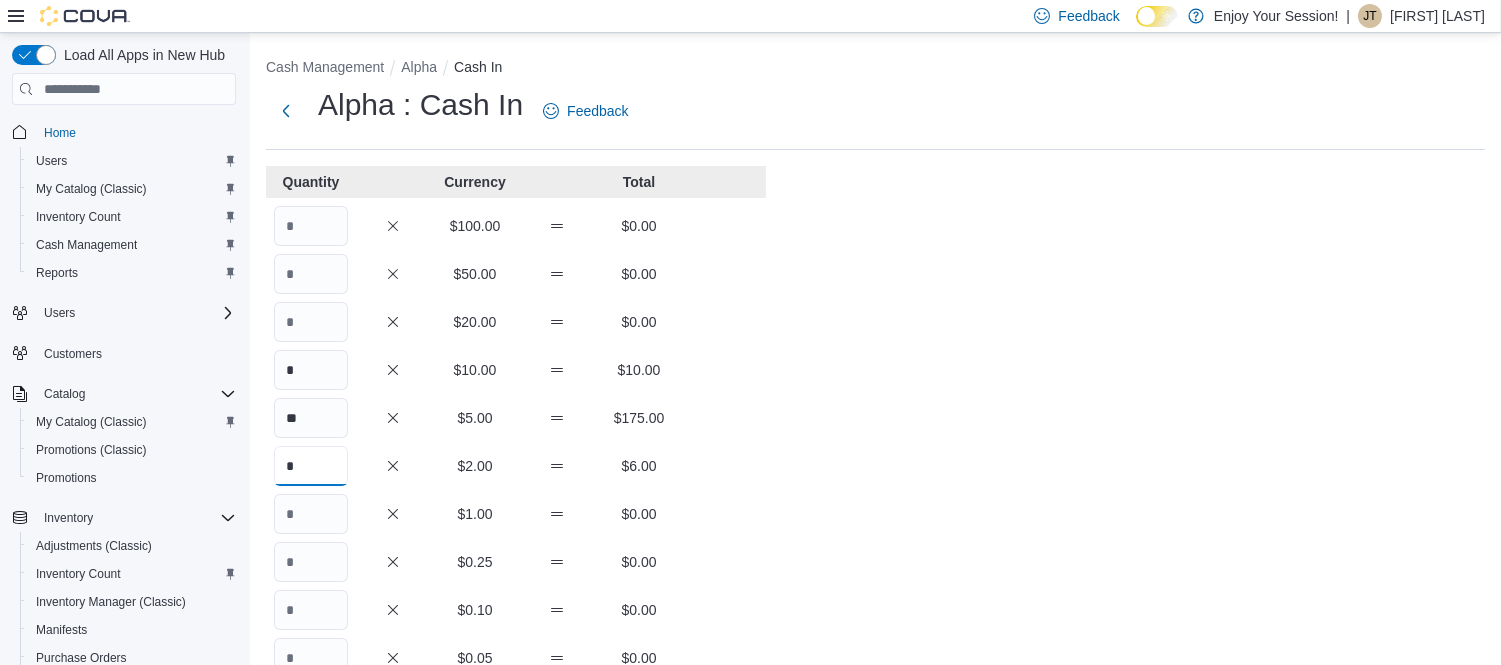 type on "*" 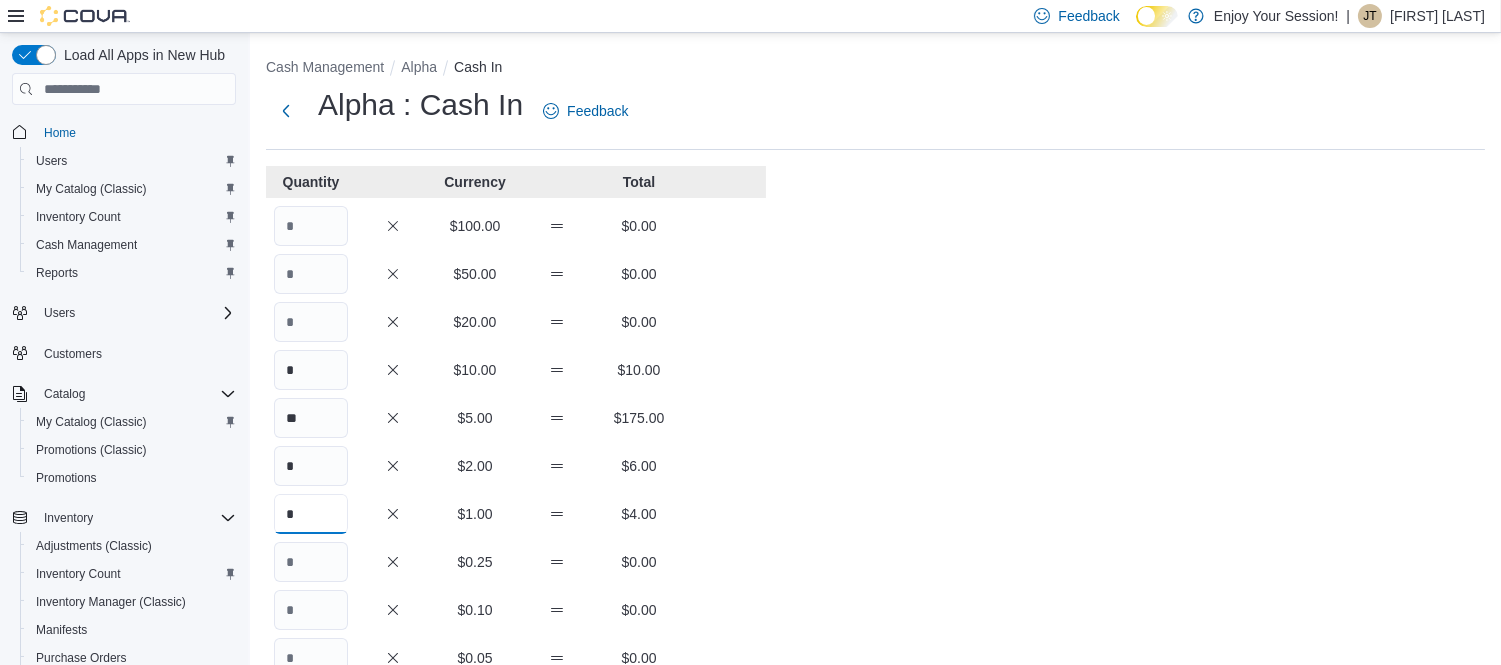 type on "*" 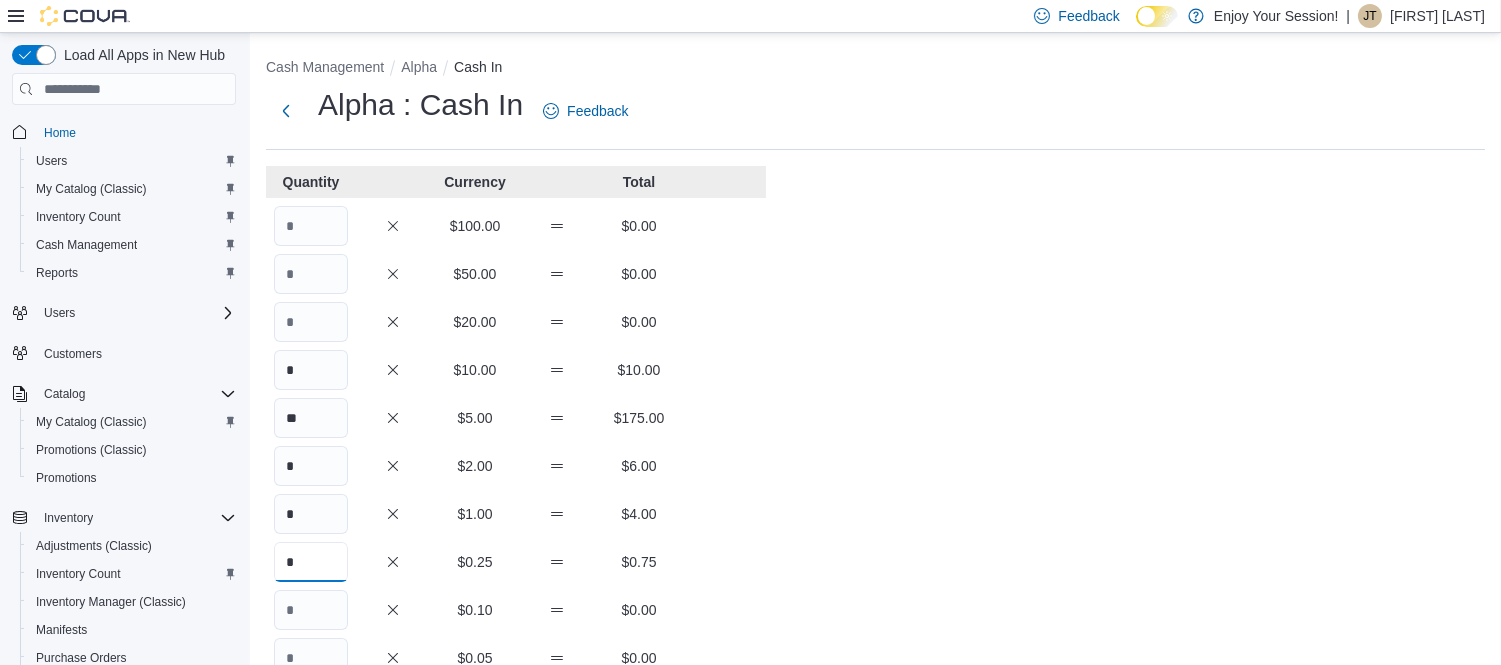 type on "*" 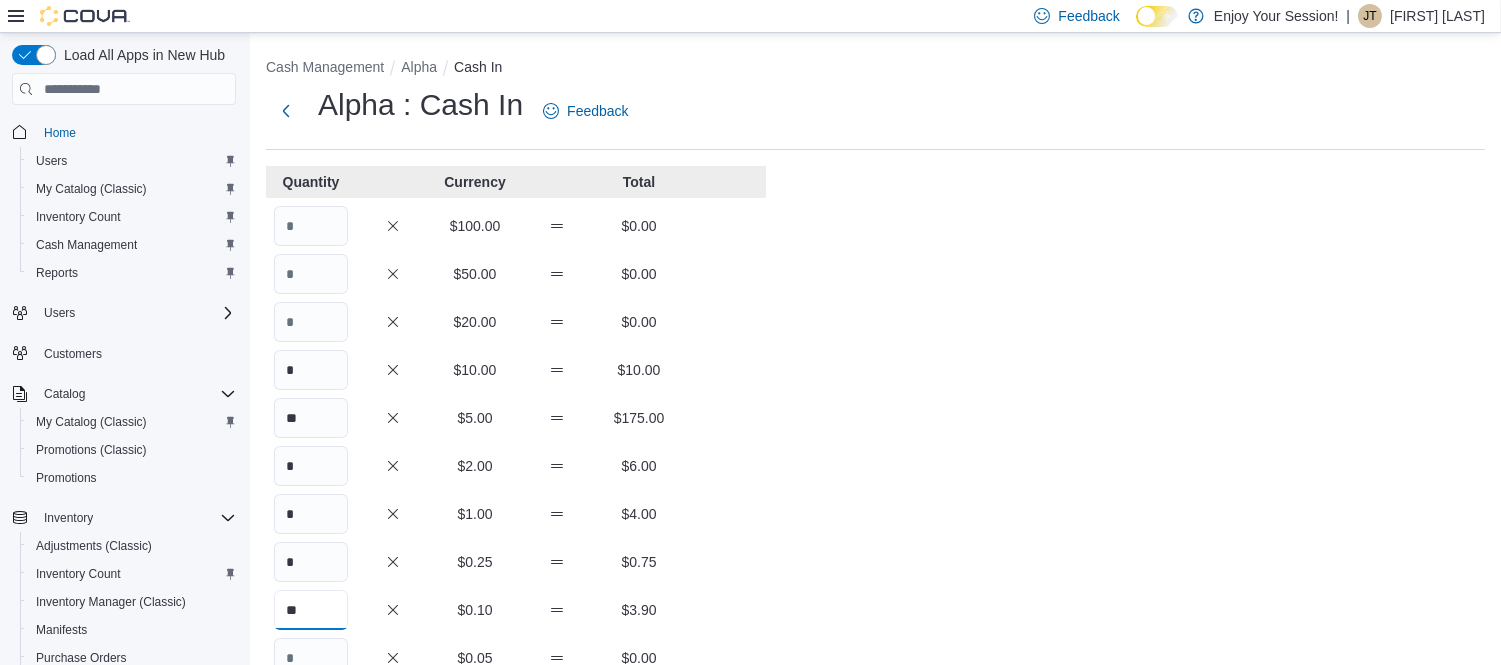 type on "**" 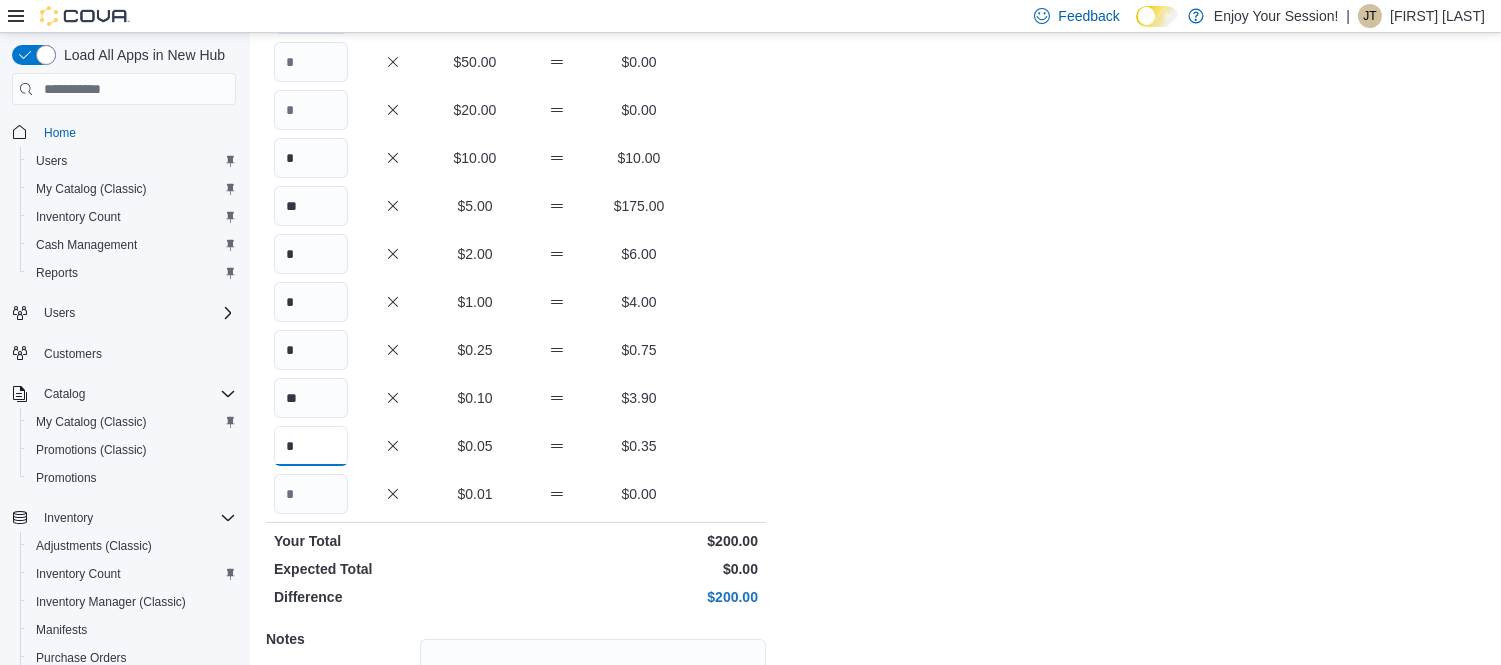 scroll, scrollTop: 411, scrollLeft: 0, axis: vertical 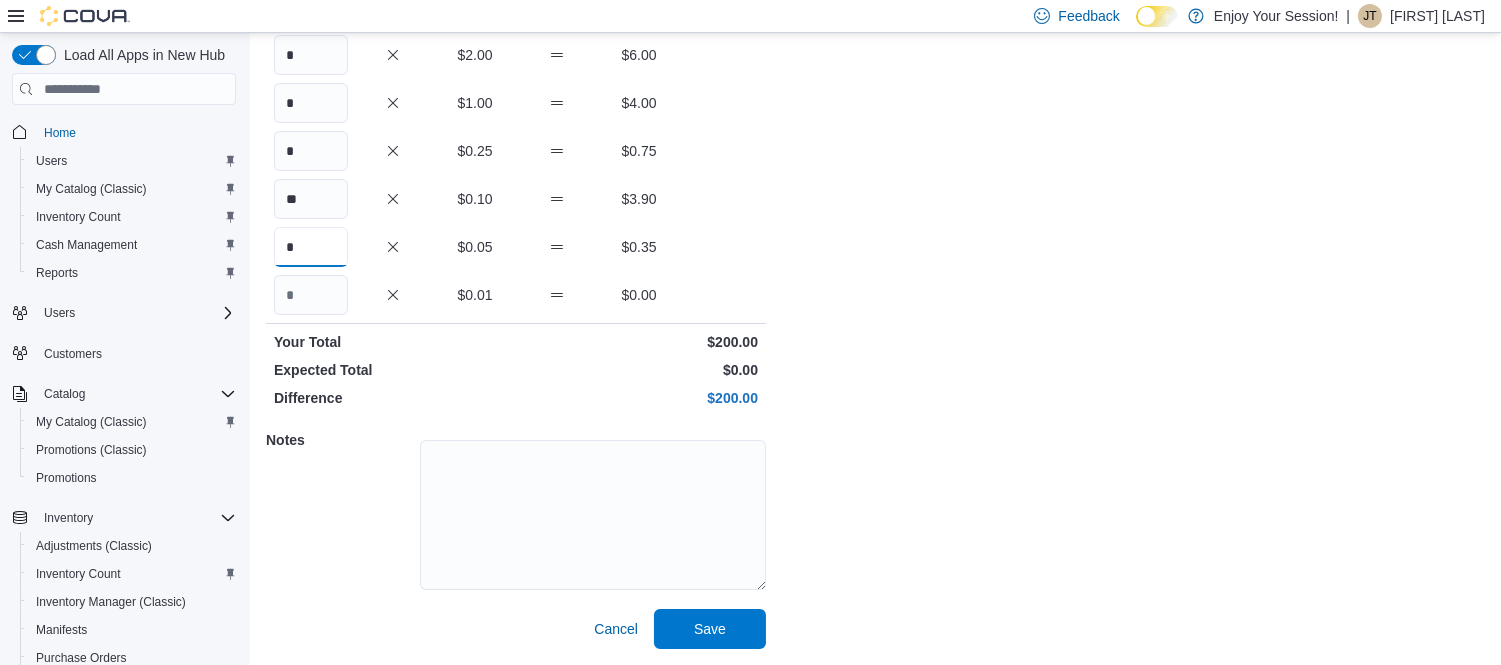 type on "*" 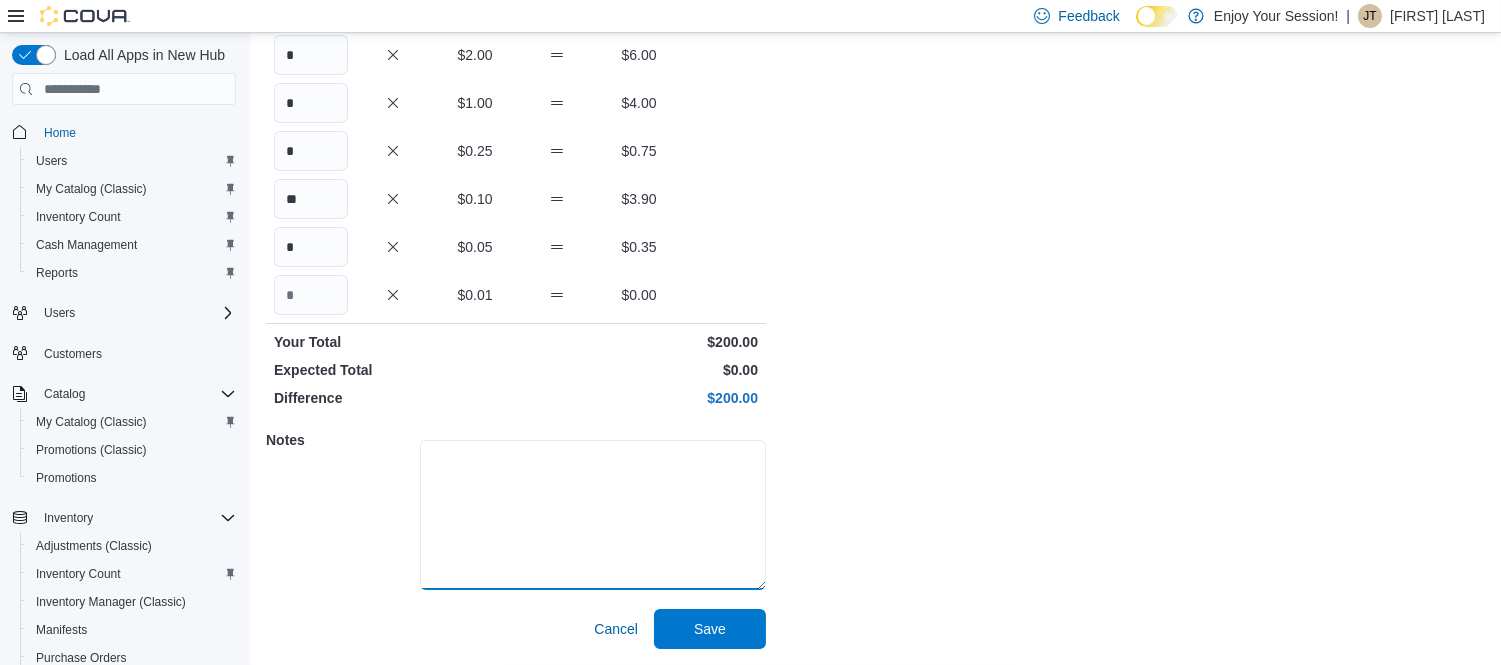 click at bounding box center (593, 515) 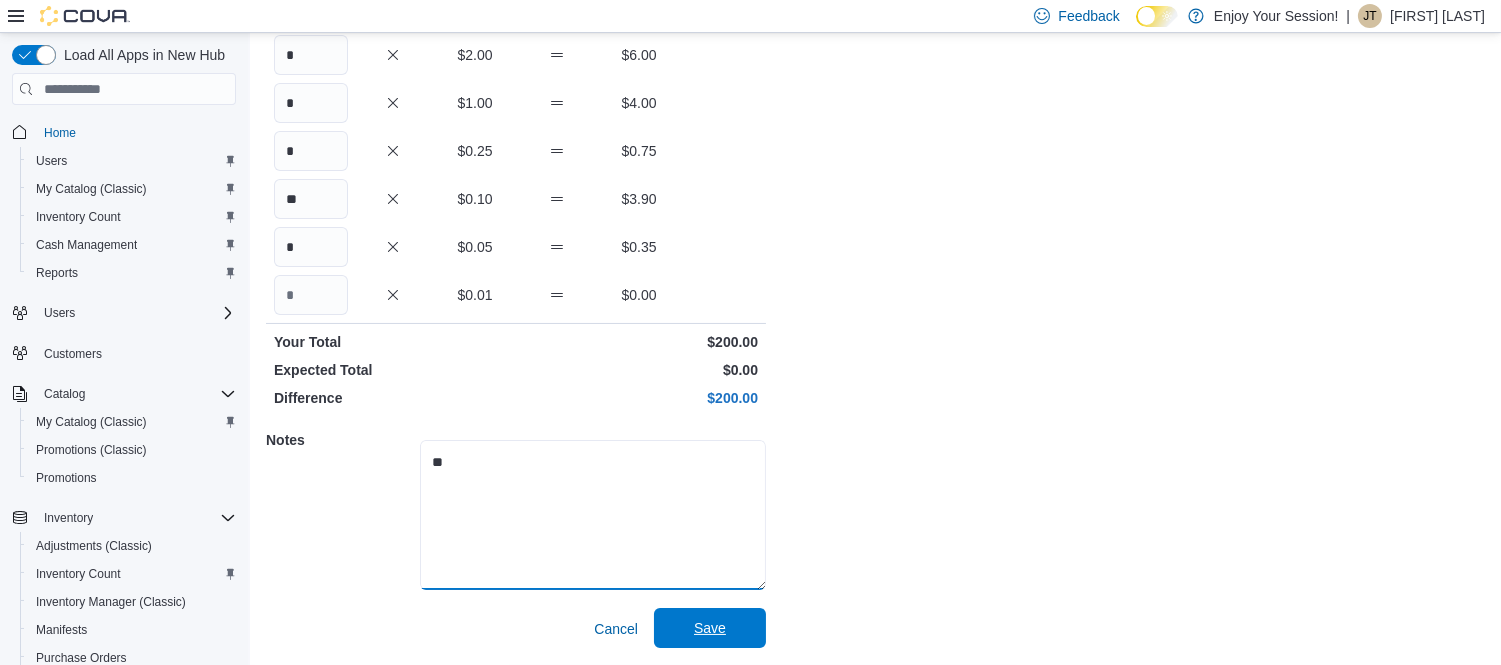 type on "**" 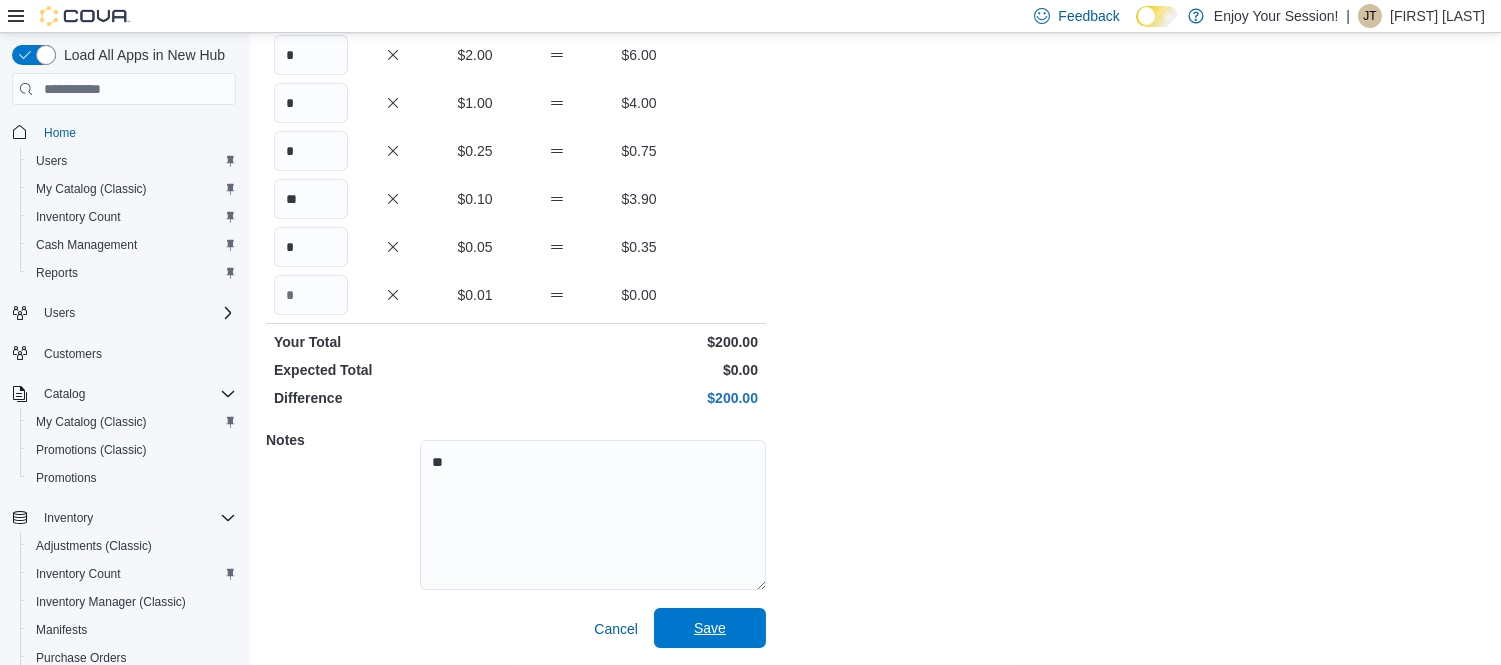 click on "Save" at bounding box center [710, 628] 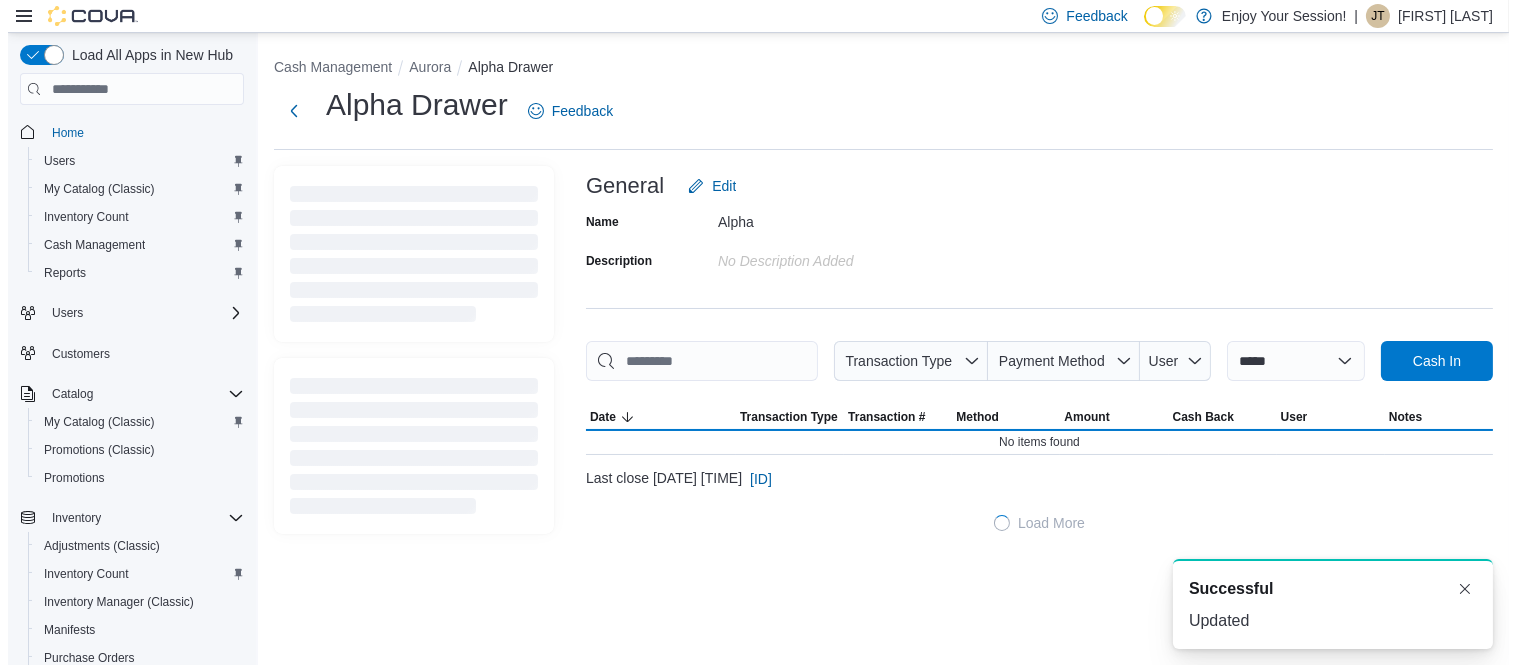 scroll, scrollTop: 0, scrollLeft: 0, axis: both 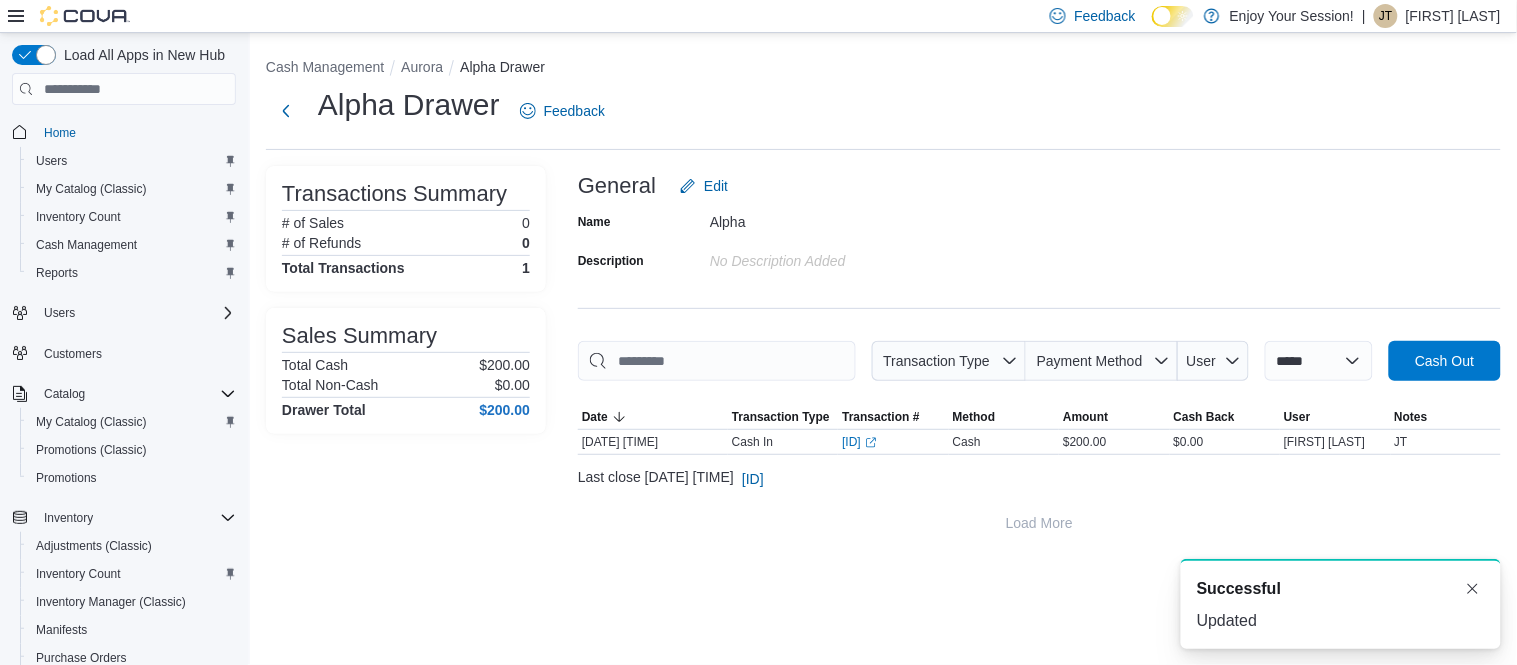 click on "Aurora" at bounding box center (430, 67) 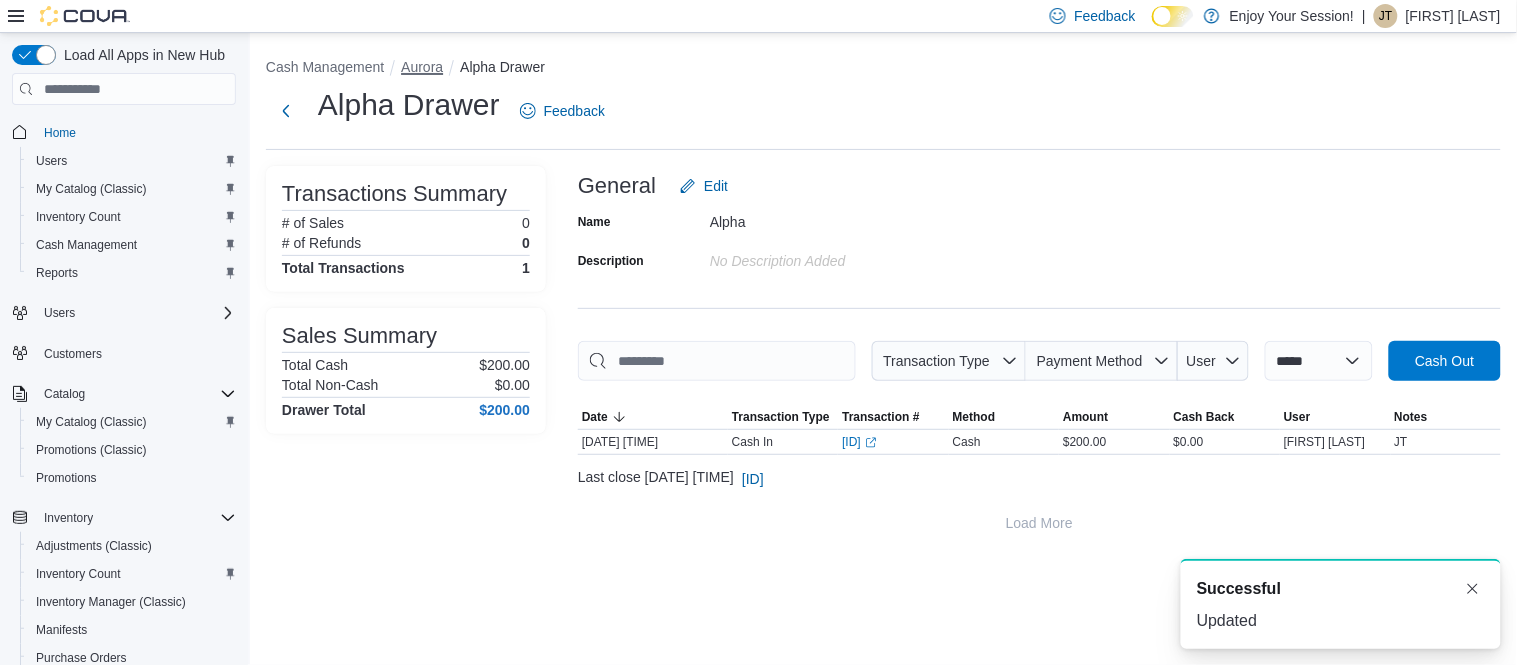 click on "Aurora" at bounding box center (422, 67) 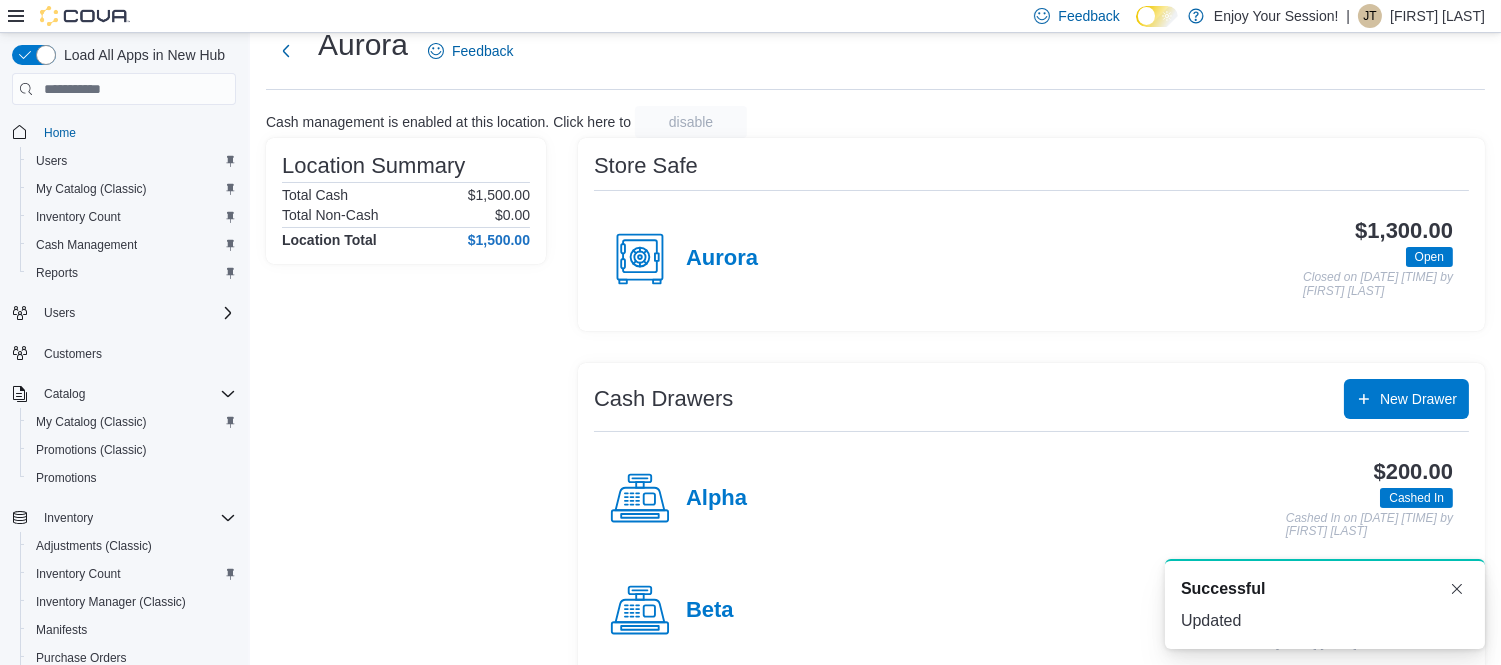 scroll, scrollTop: 93, scrollLeft: 0, axis: vertical 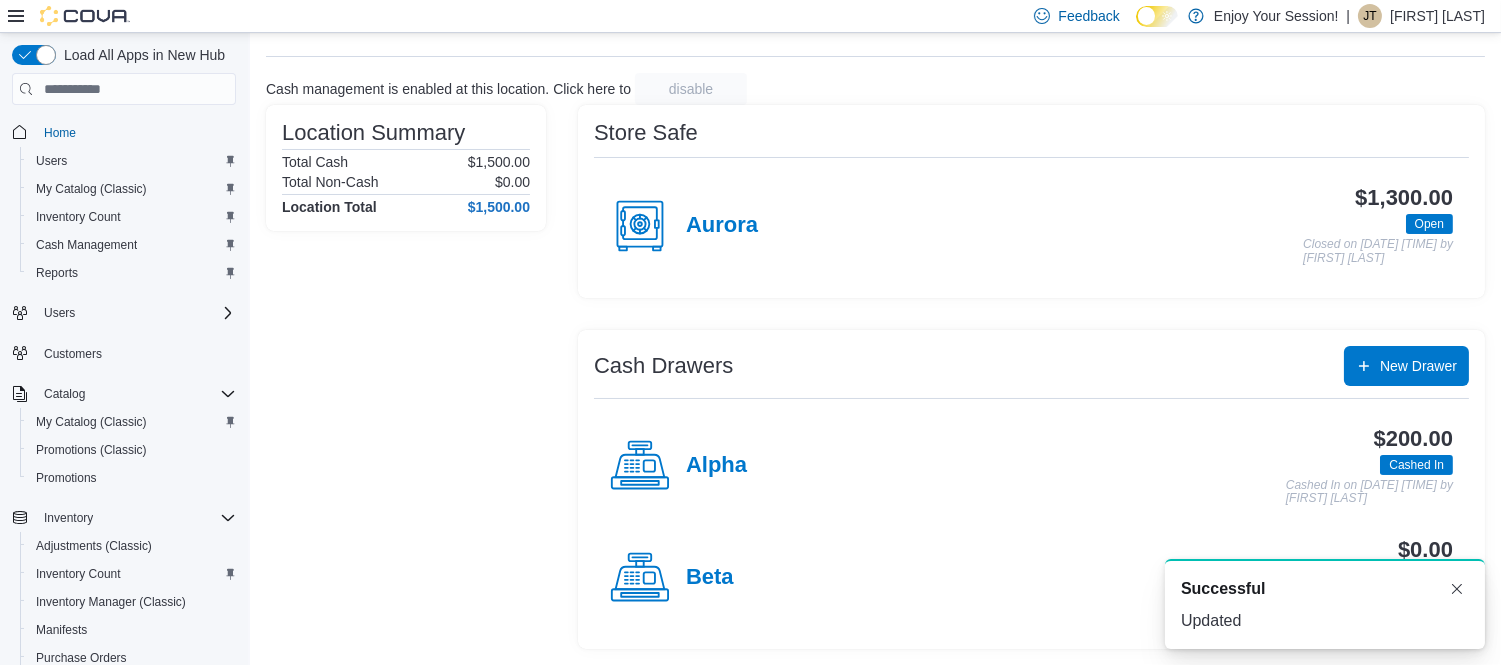 click on "Beta" at bounding box center [672, 578] 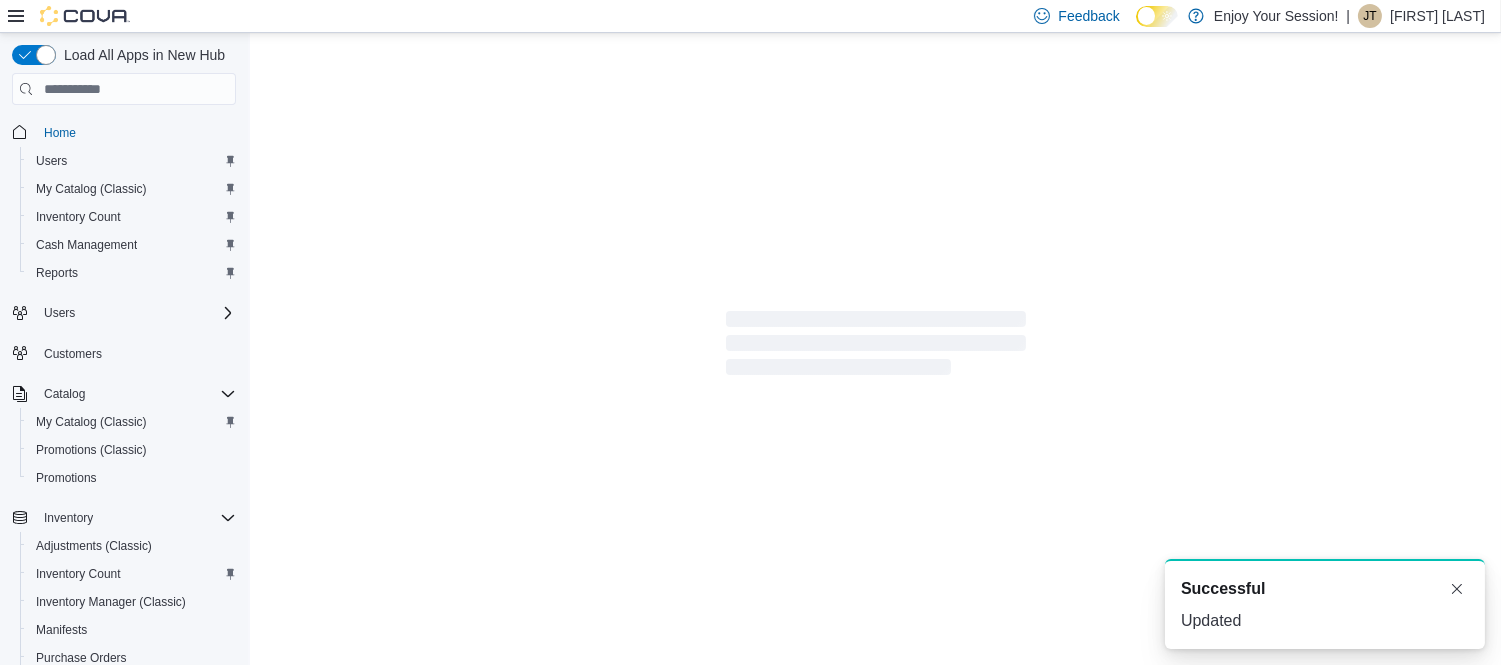 scroll, scrollTop: 0, scrollLeft: 0, axis: both 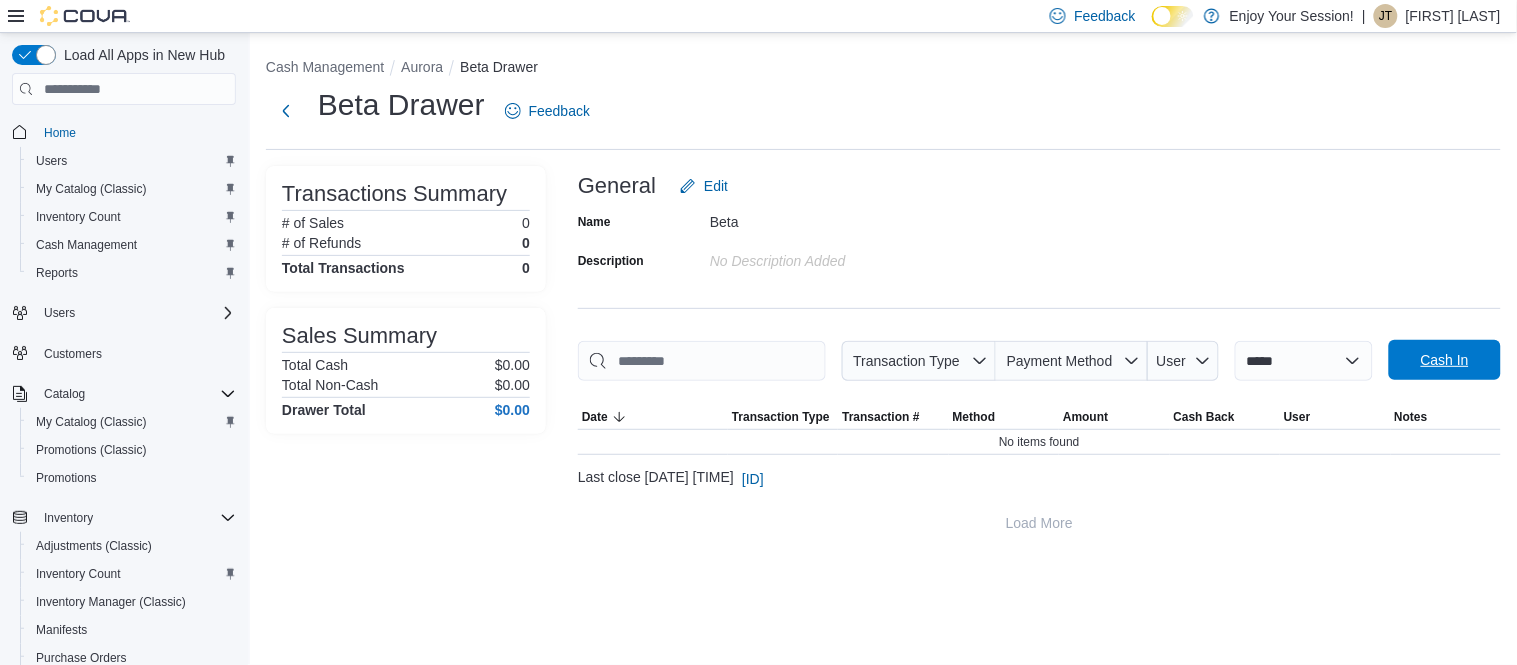 click on "Cash In" at bounding box center [1445, 360] 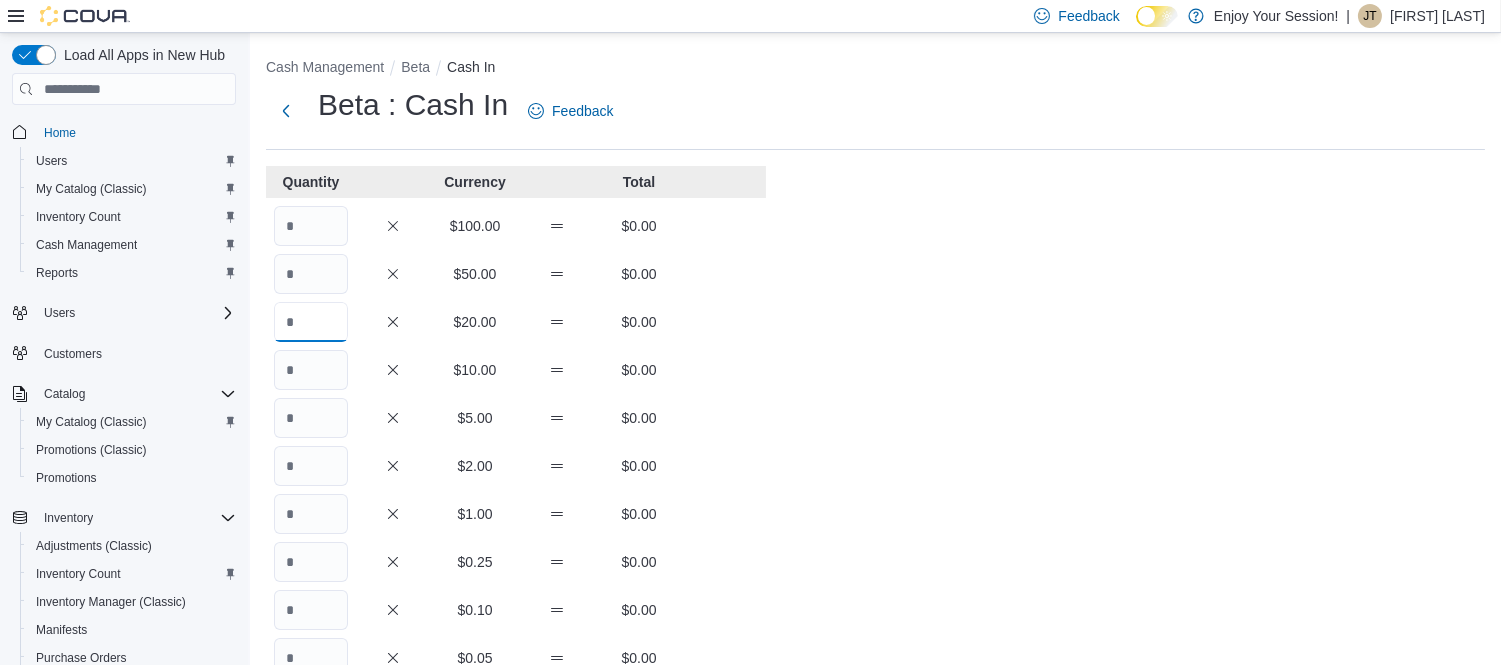 drag, startPoint x: 315, startPoint y: 332, endPoint x: 276, endPoint y: 336, distance: 39.20459 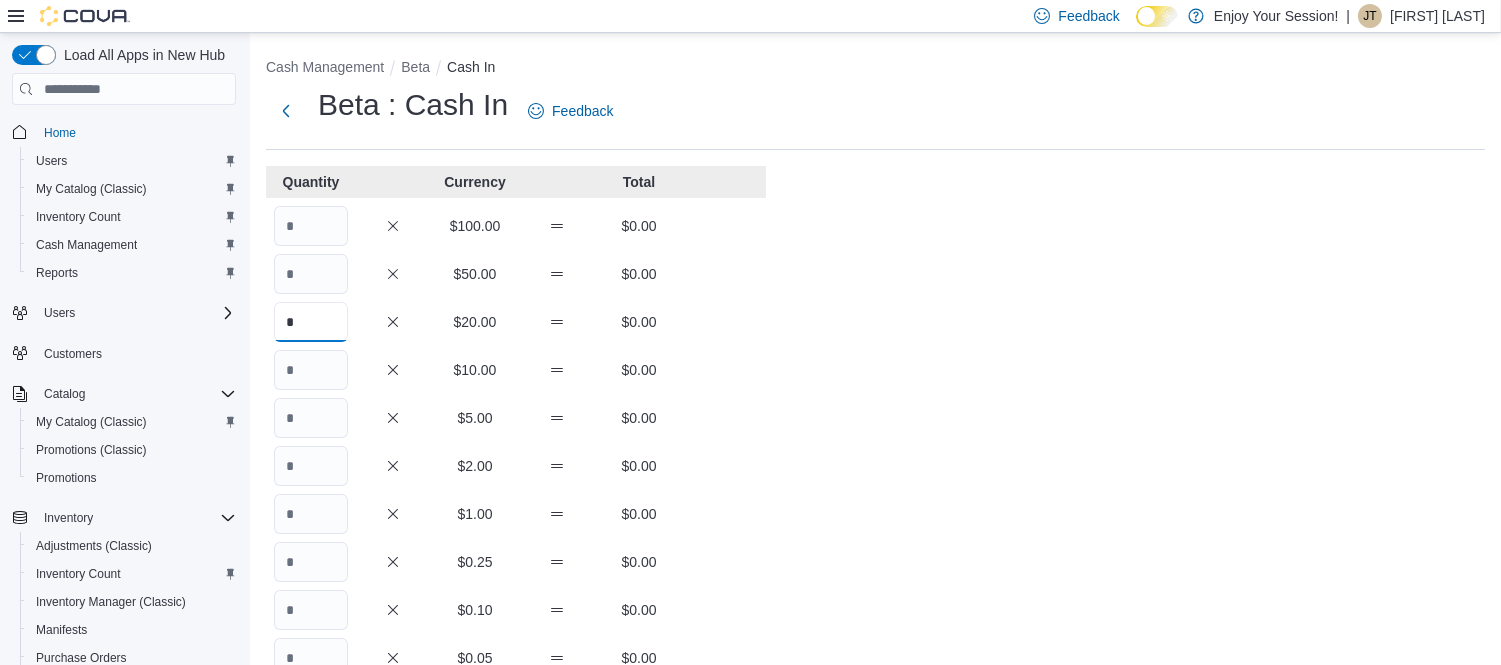 type on "*" 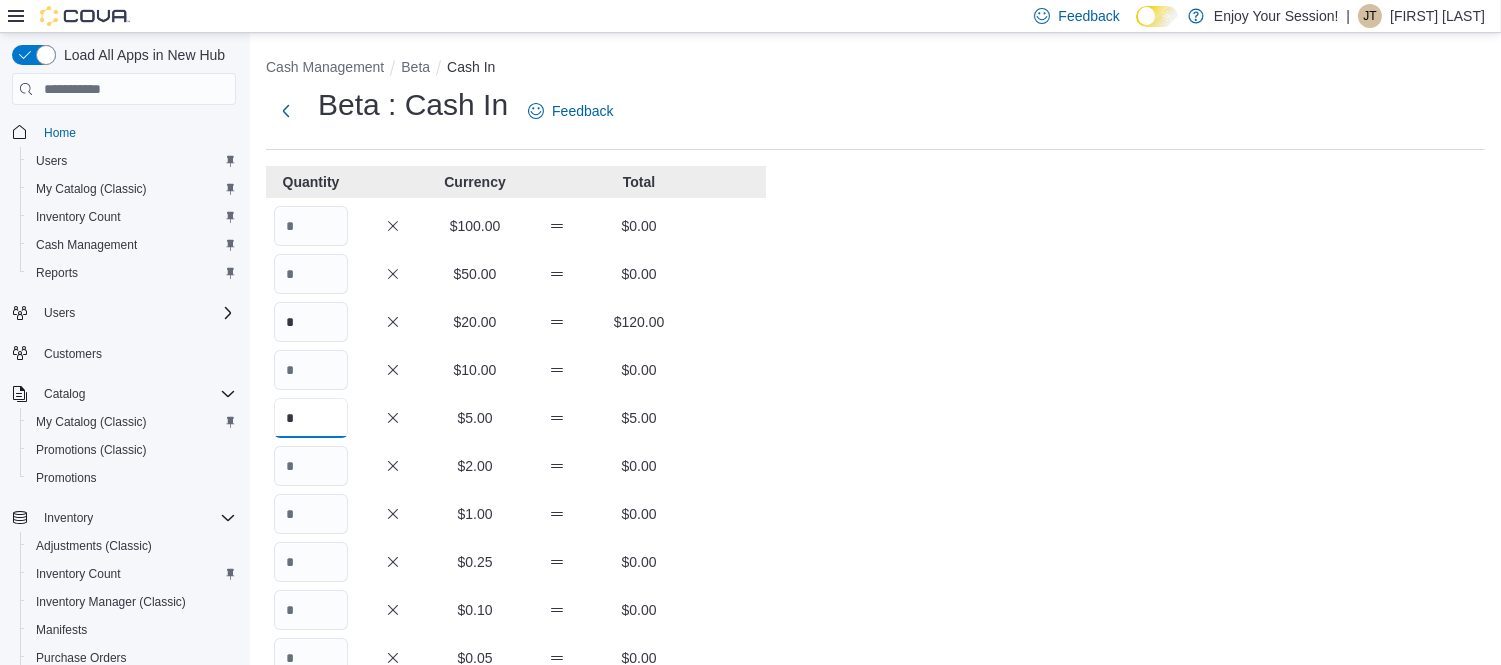 type on "*" 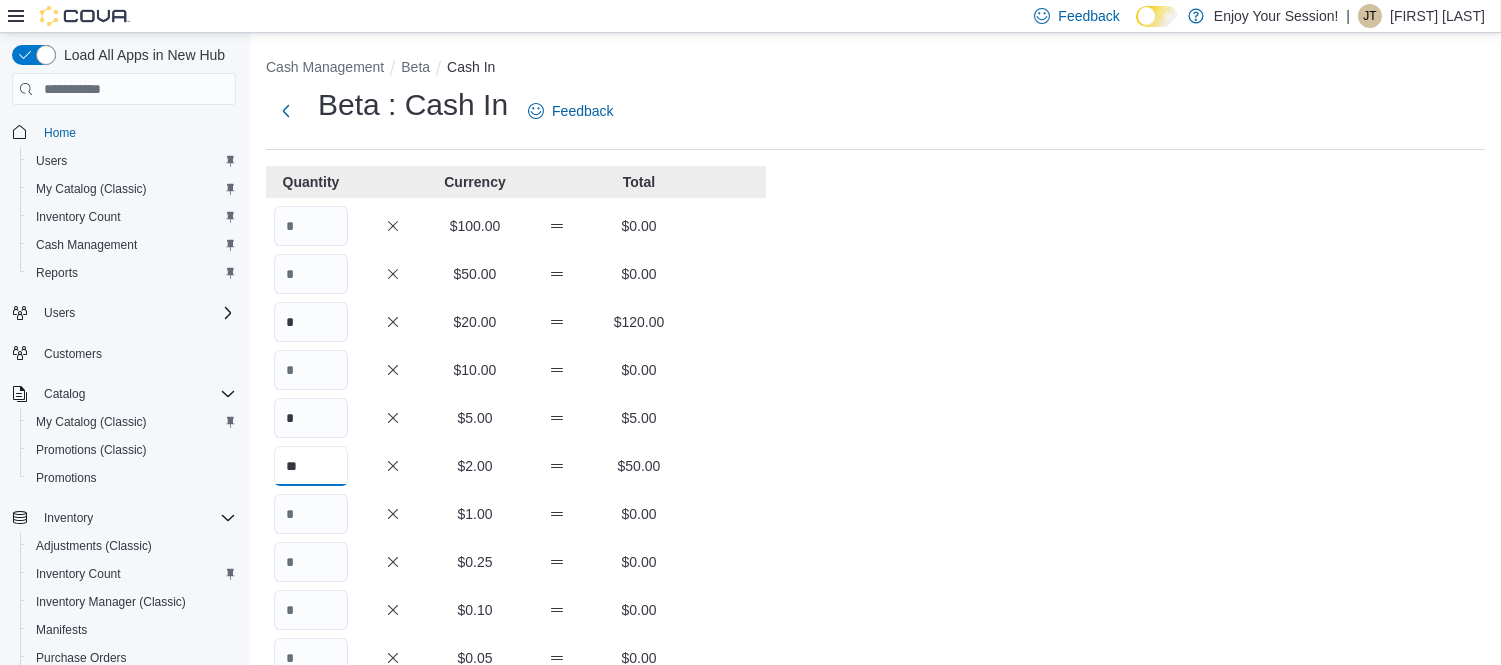 type on "**" 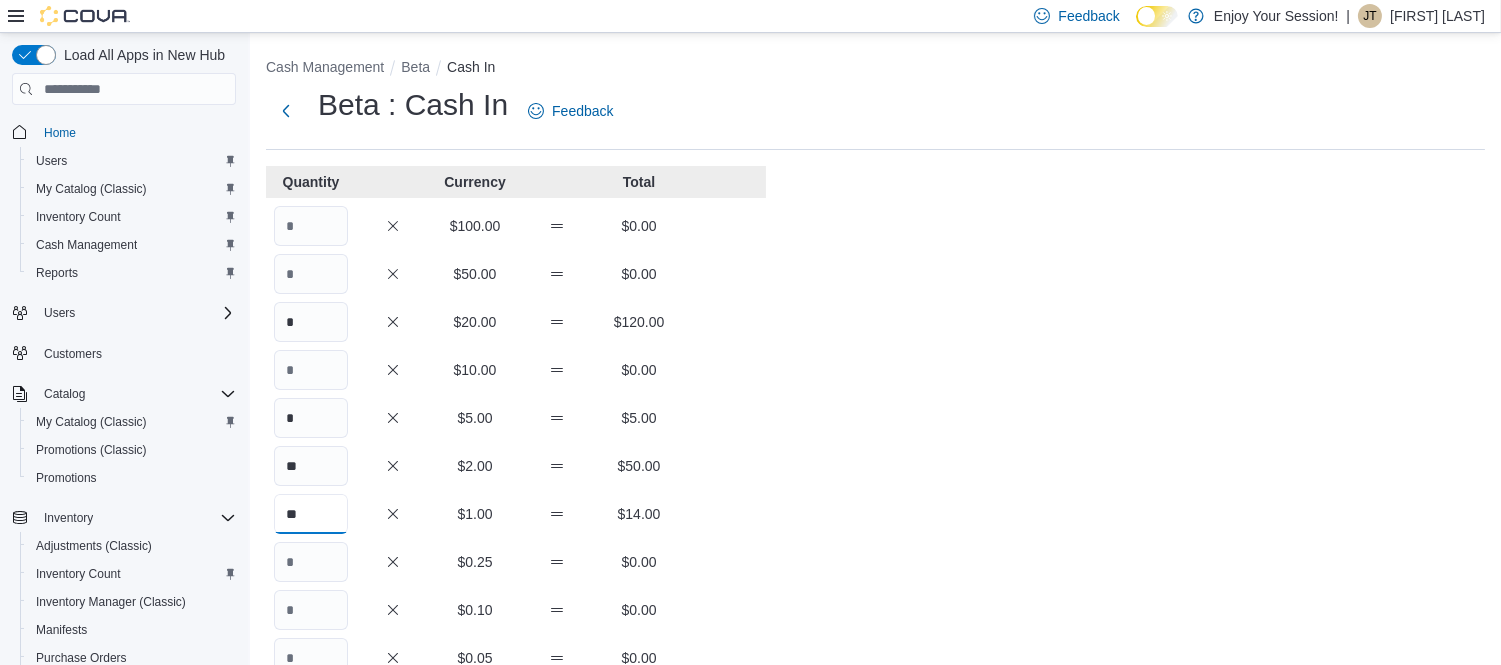 type on "**" 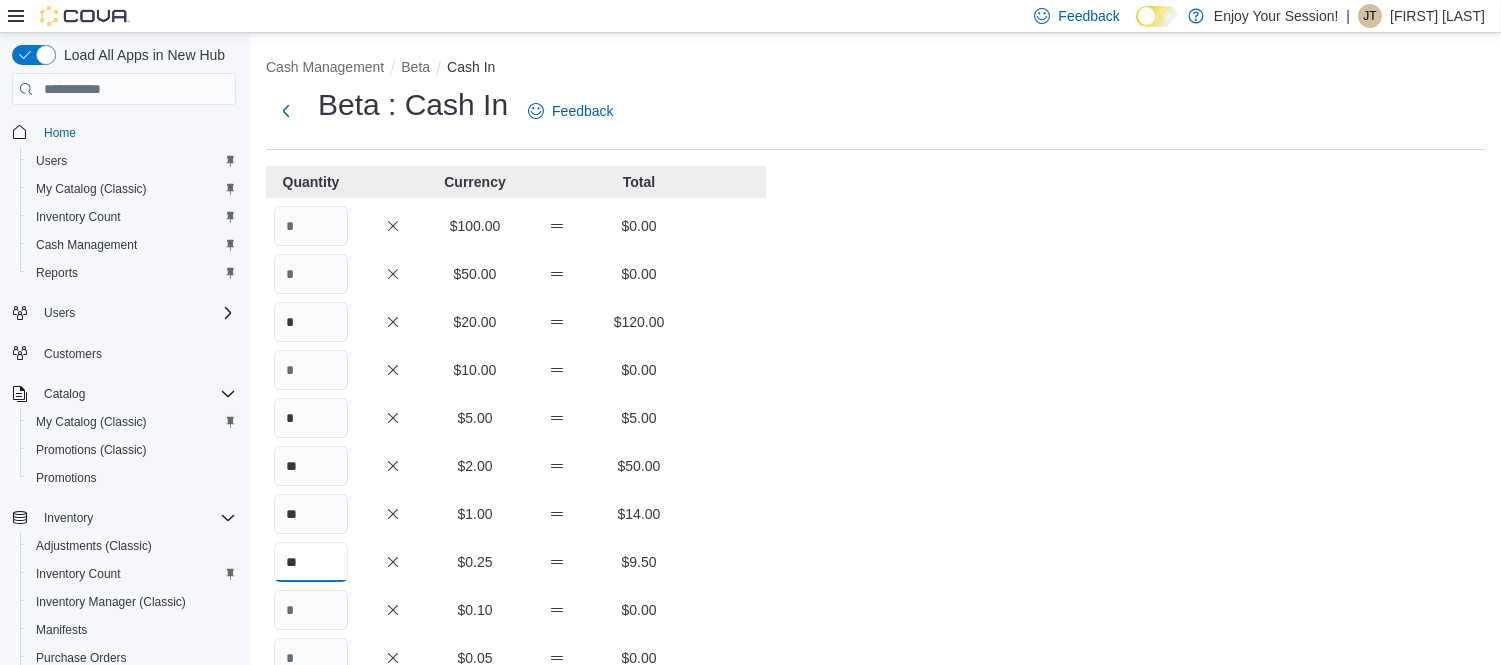 type on "**" 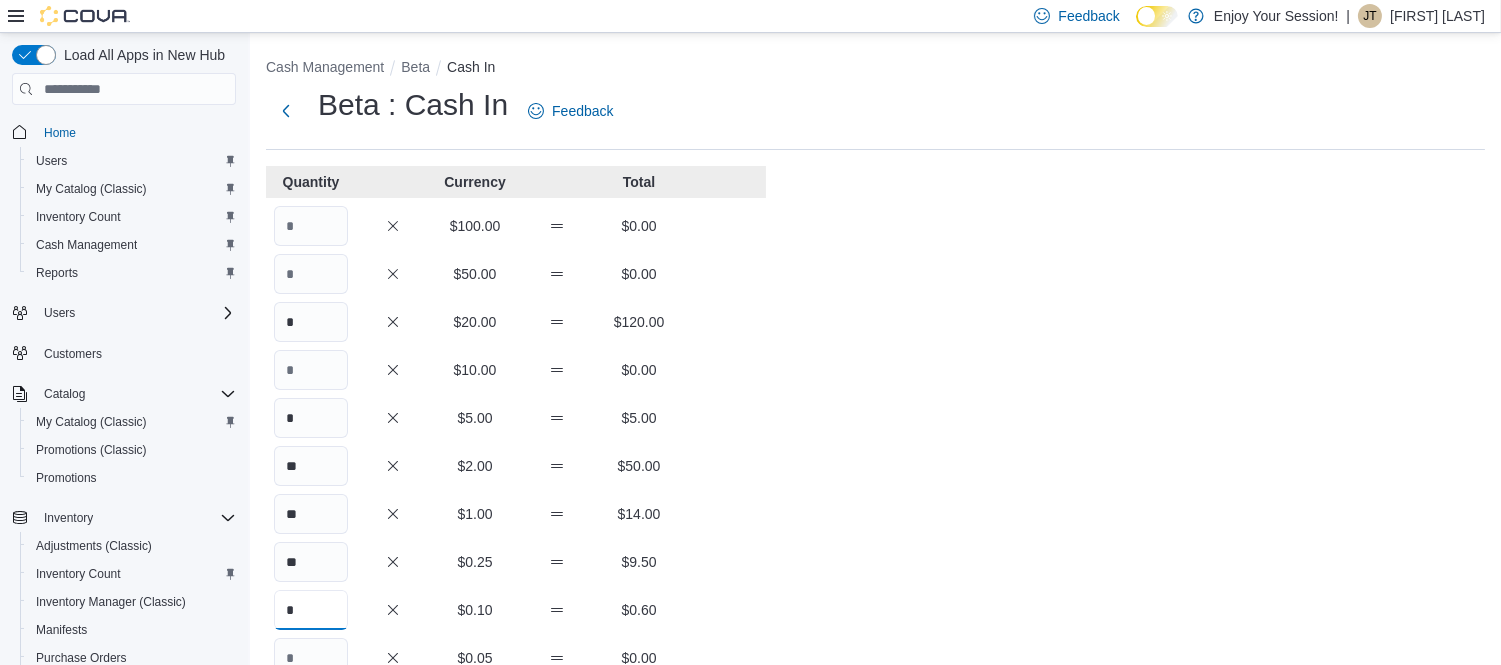 type on "*" 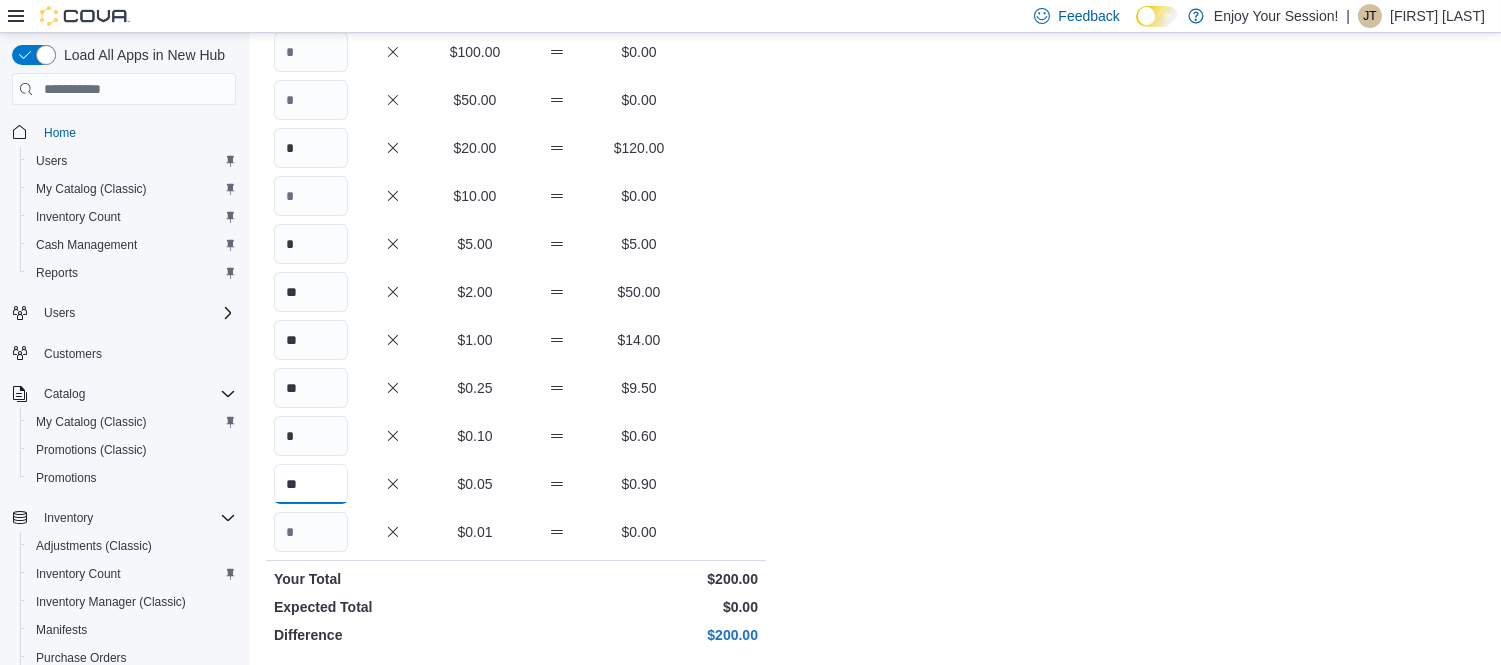 scroll, scrollTop: 411, scrollLeft: 0, axis: vertical 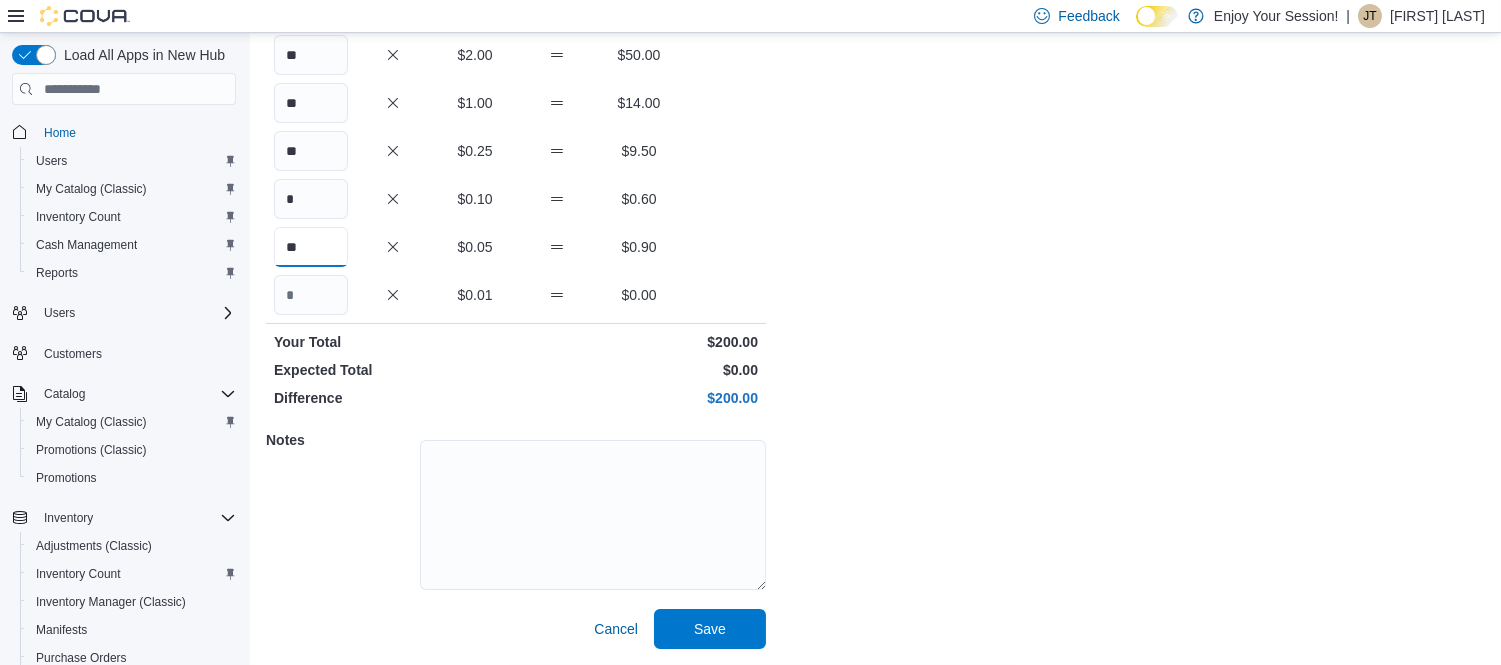 type on "**" 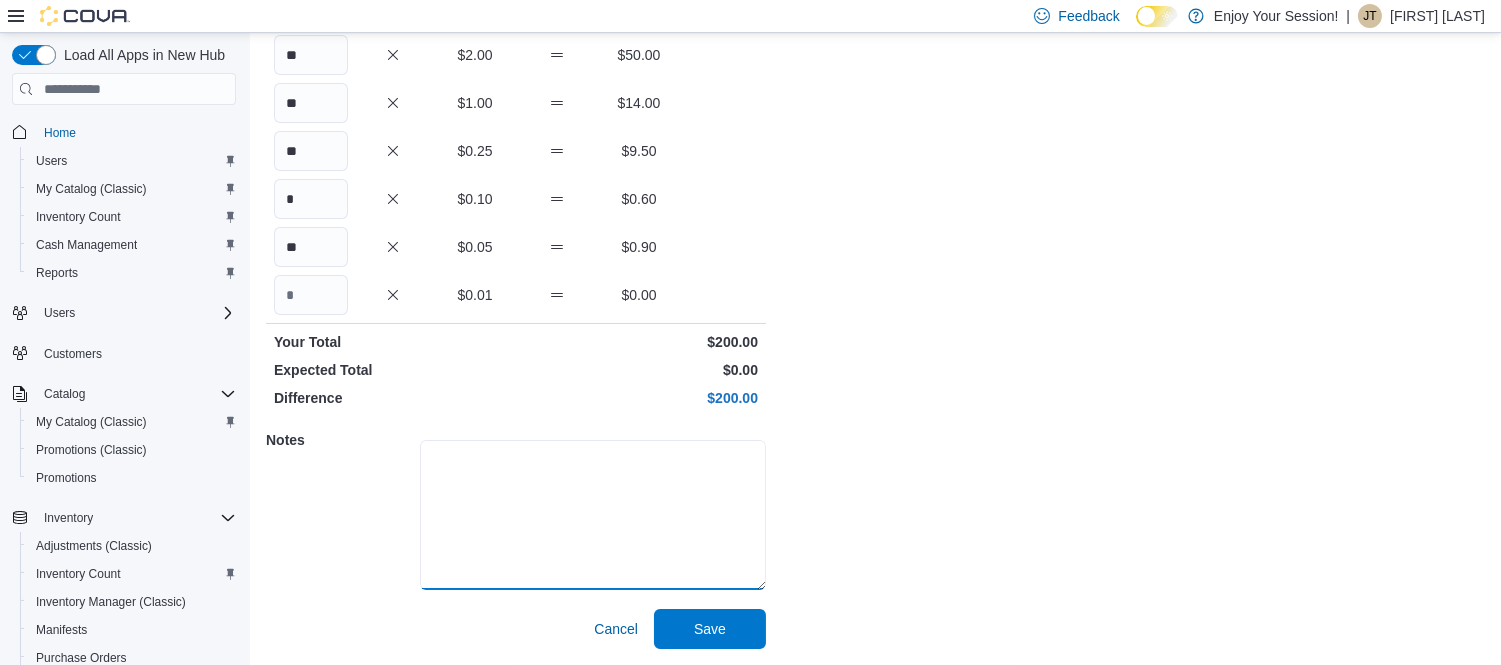 click at bounding box center [593, 515] 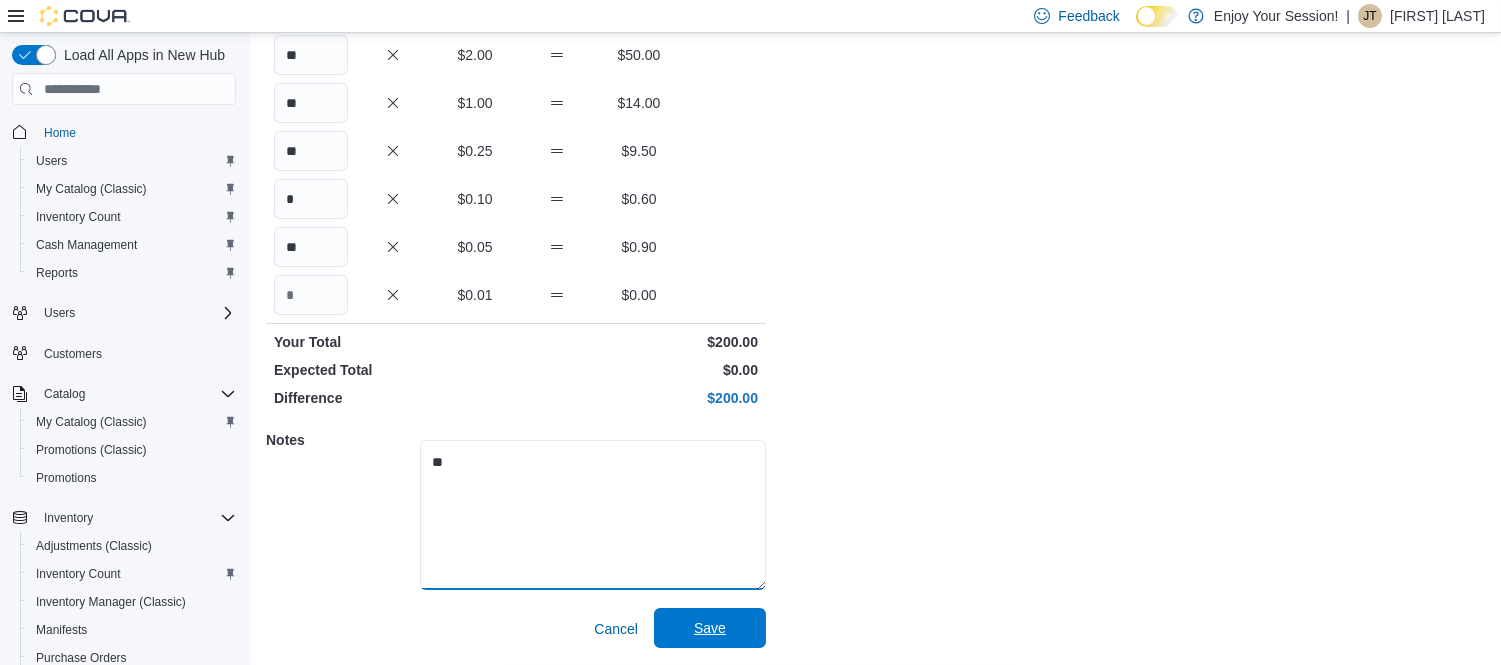type on "**" 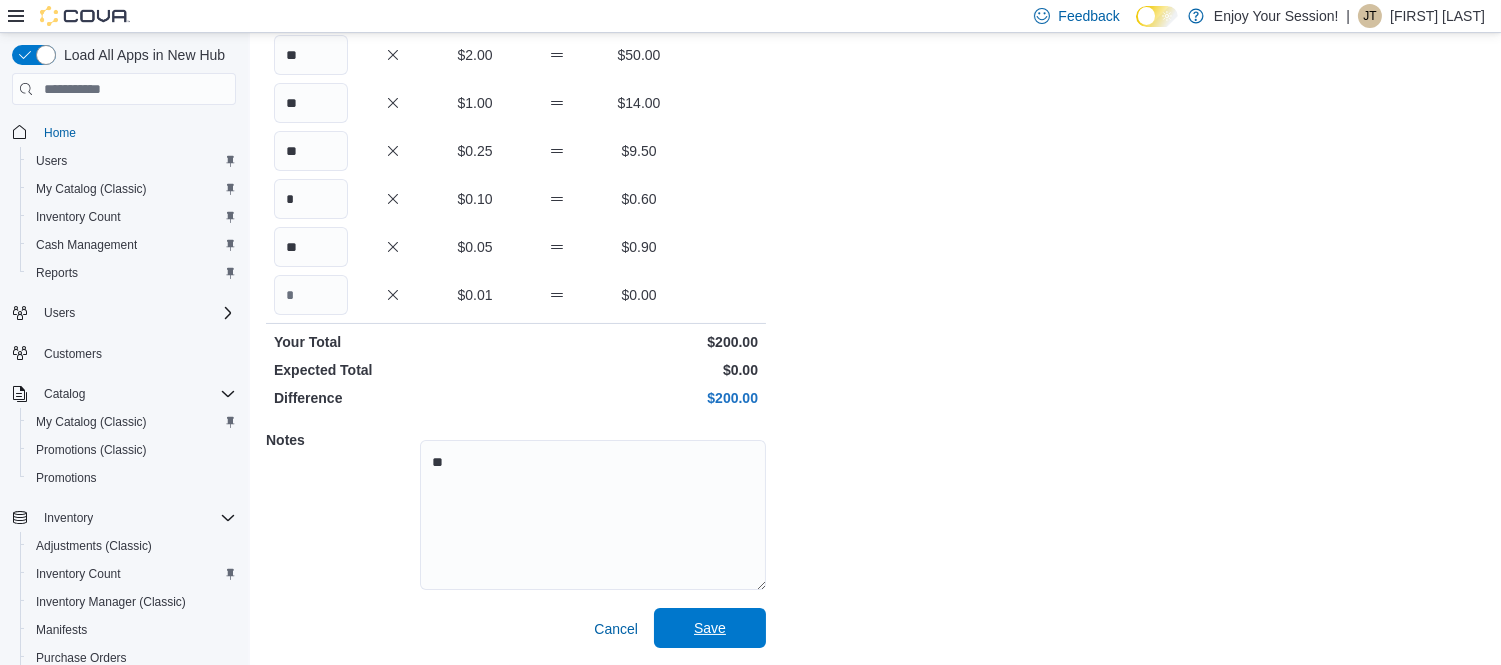 click on "Save" at bounding box center (710, 628) 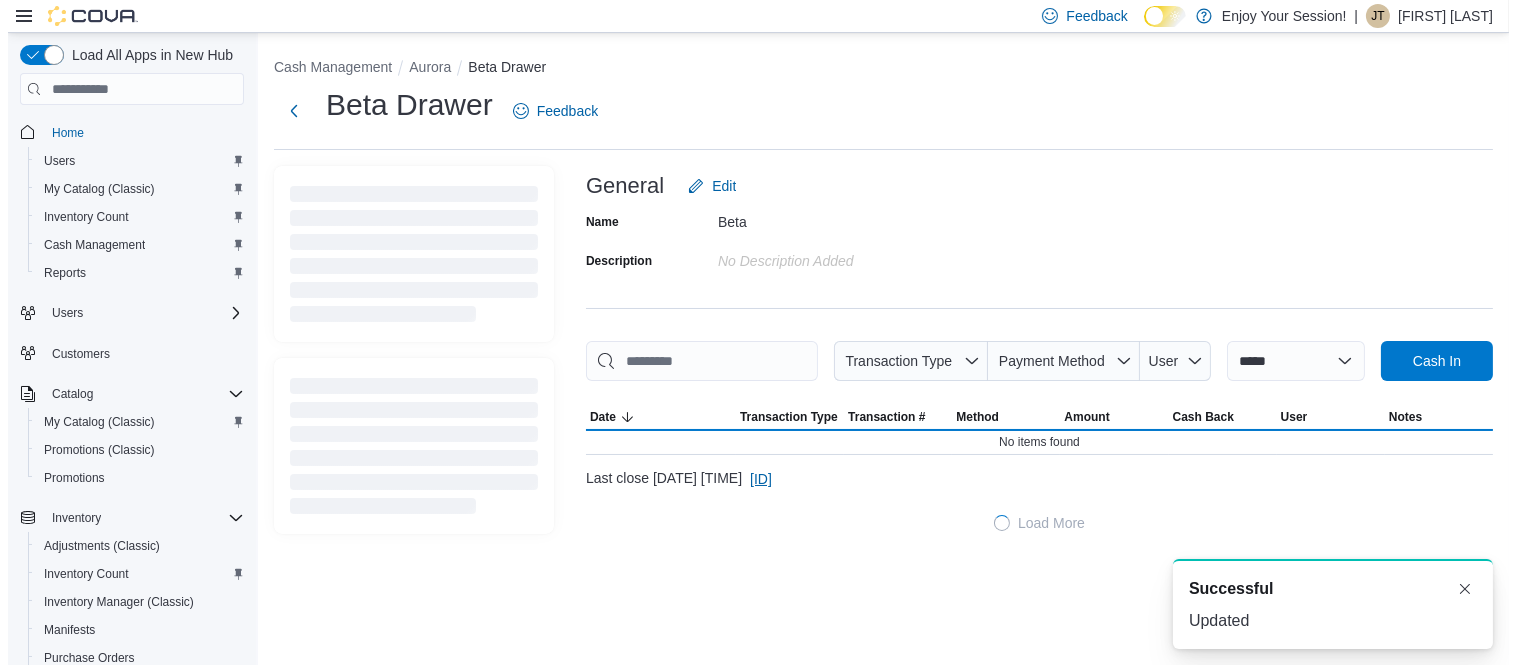 scroll, scrollTop: 0, scrollLeft: 0, axis: both 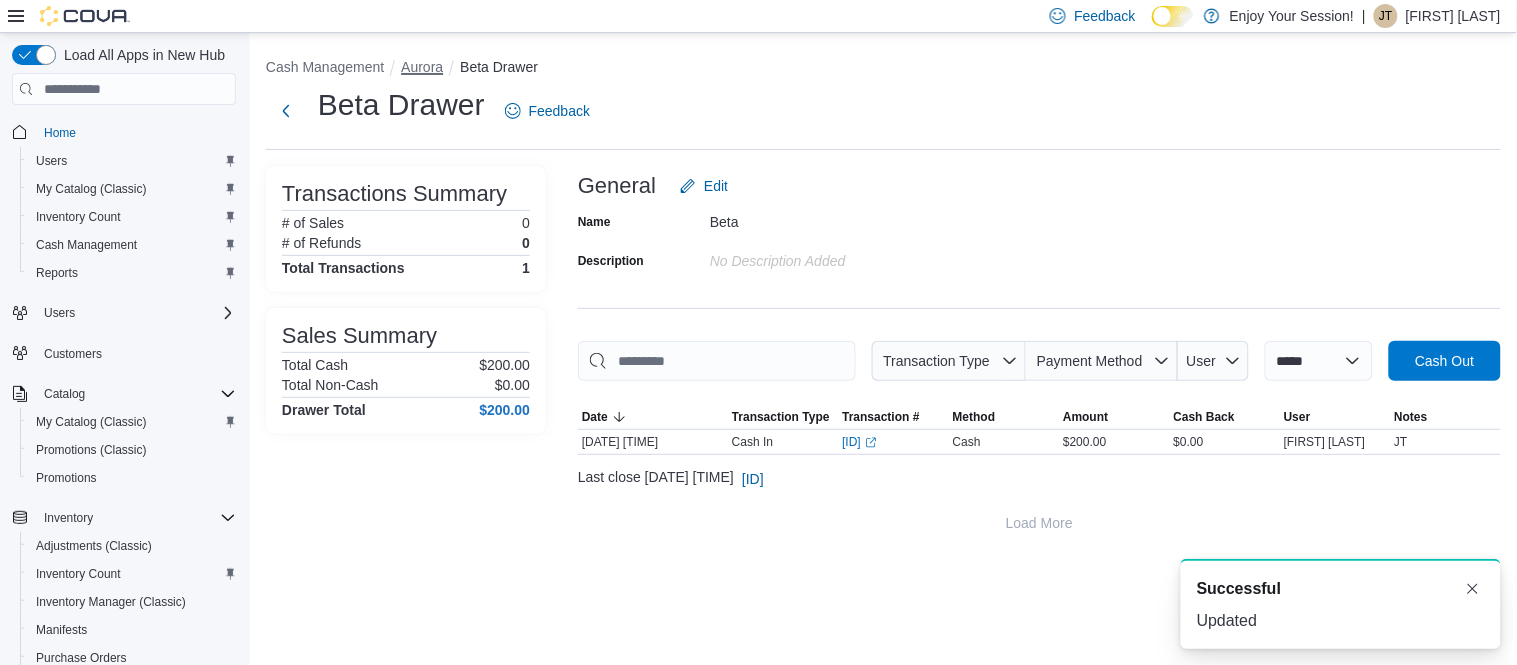 click on "Aurora" at bounding box center (422, 67) 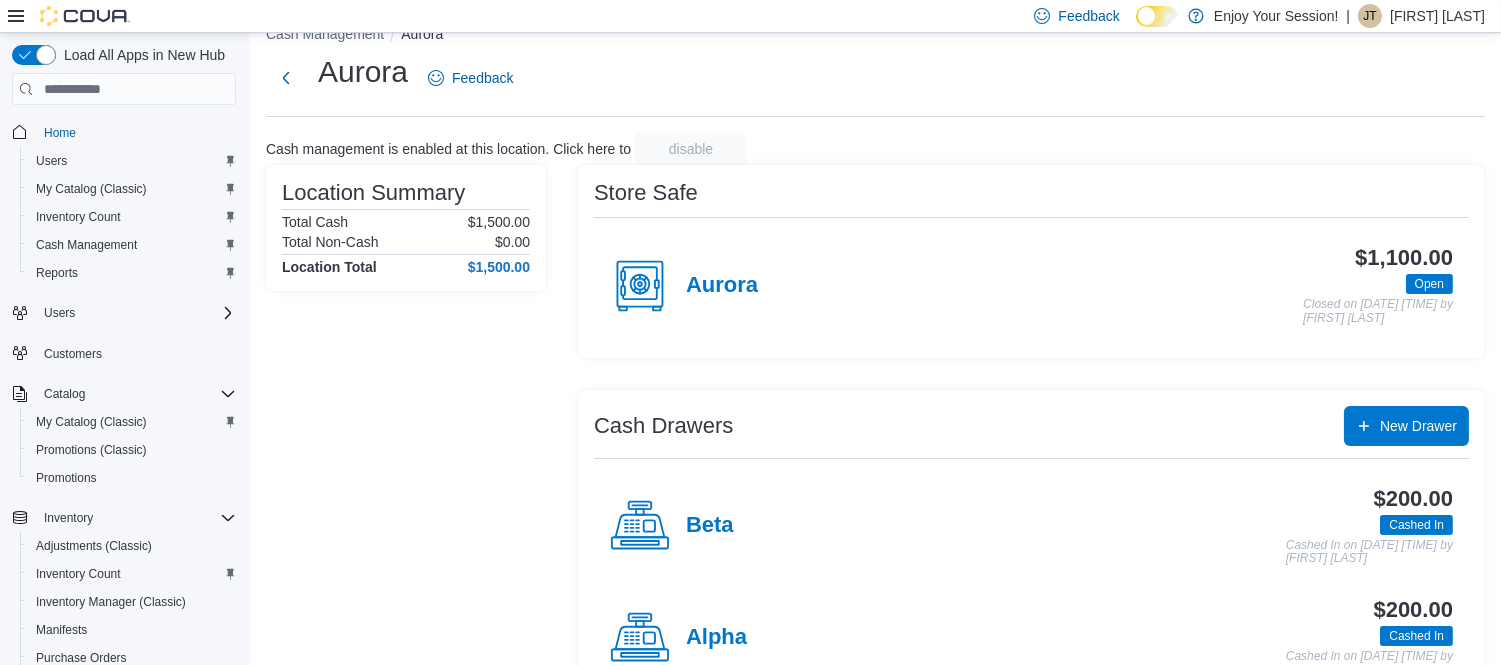 scroll, scrollTop: 0, scrollLeft: 0, axis: both 